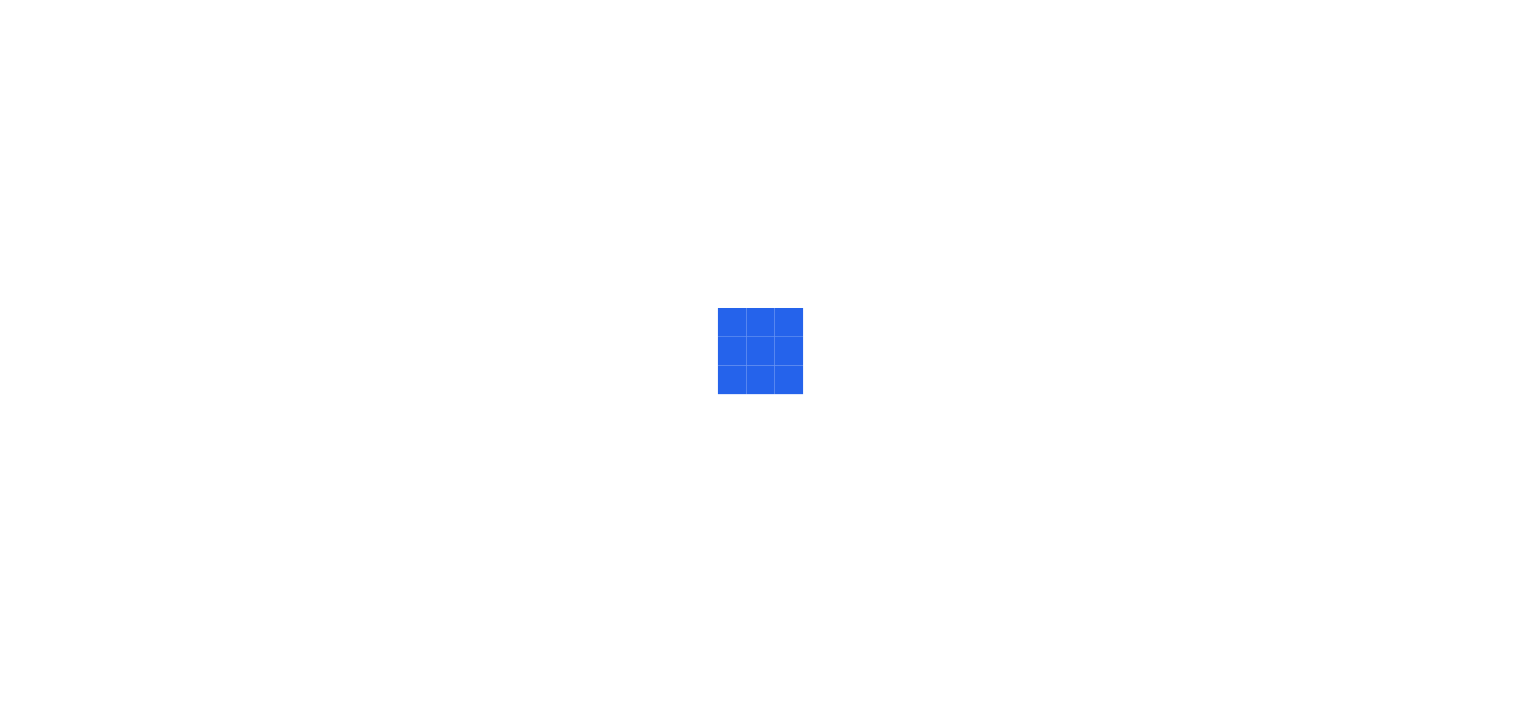 scroll, scrollTop: 0, scrollLeft: 0, axis: both 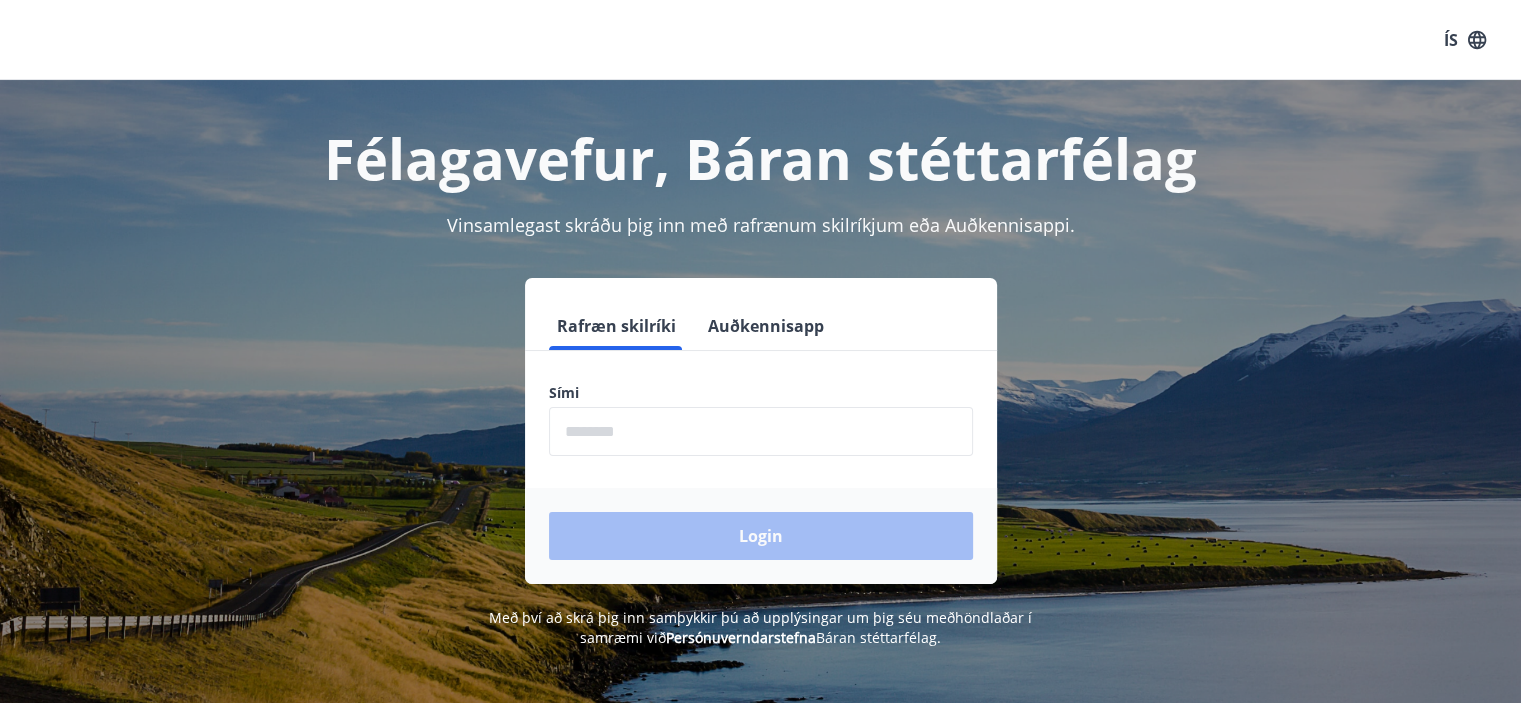 click at bounding box center [761, 431] 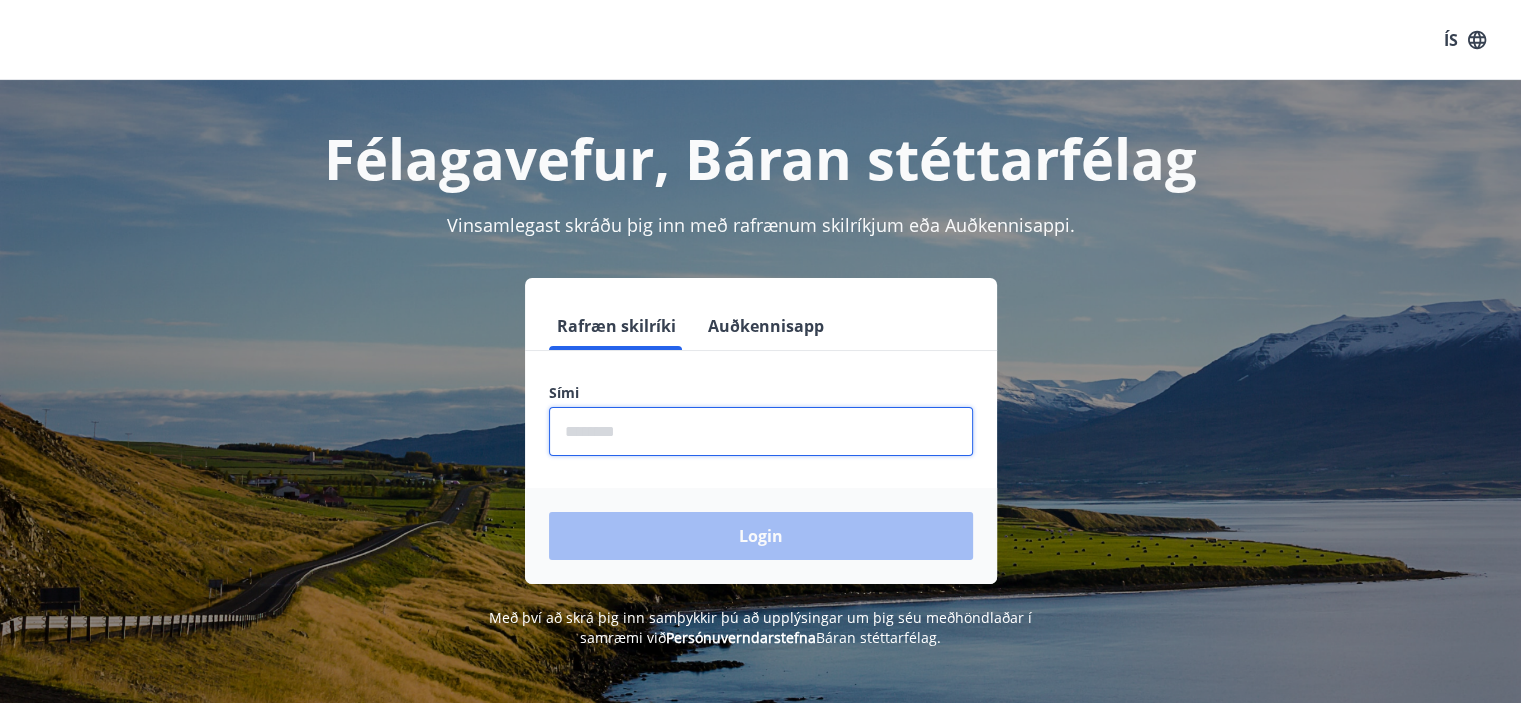 type on "********" 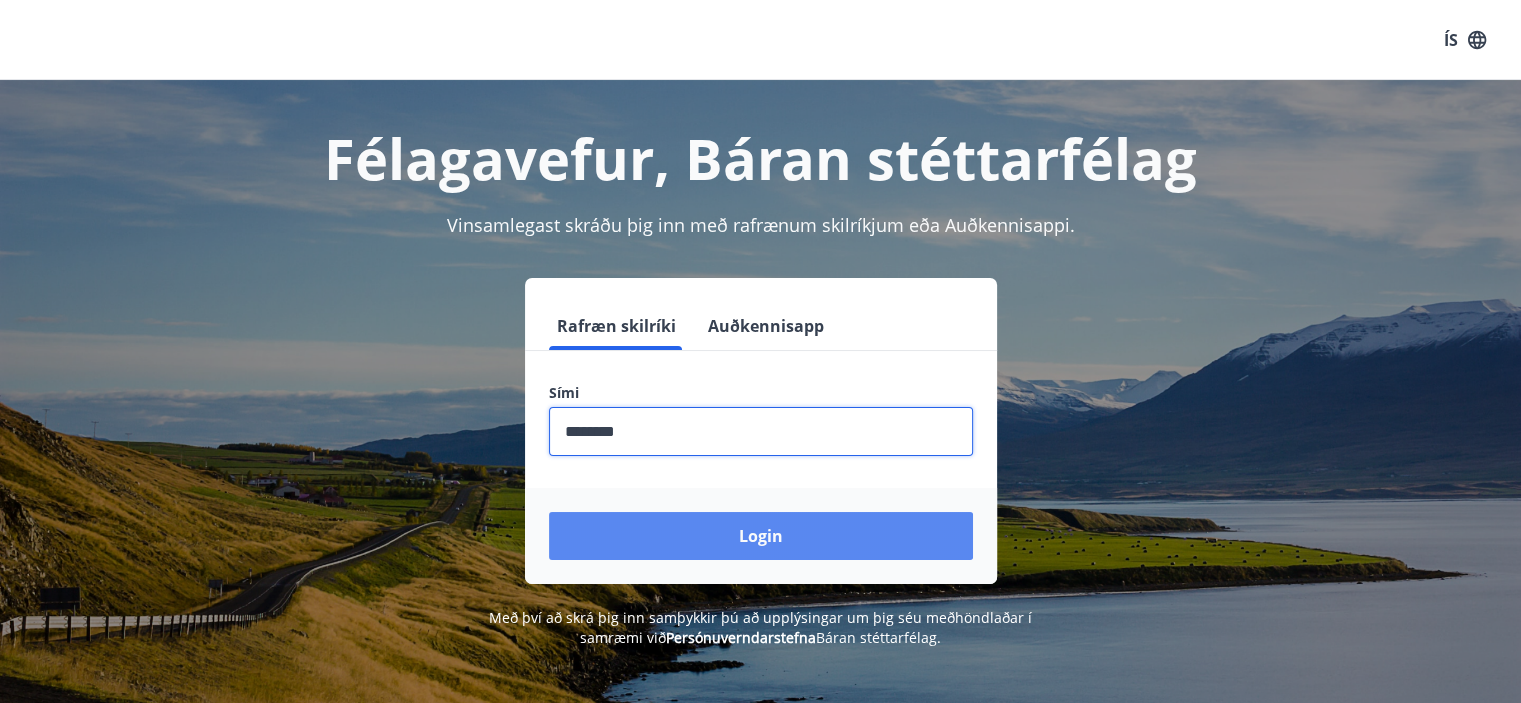 click on "Login" at bounding box center [761, 536] 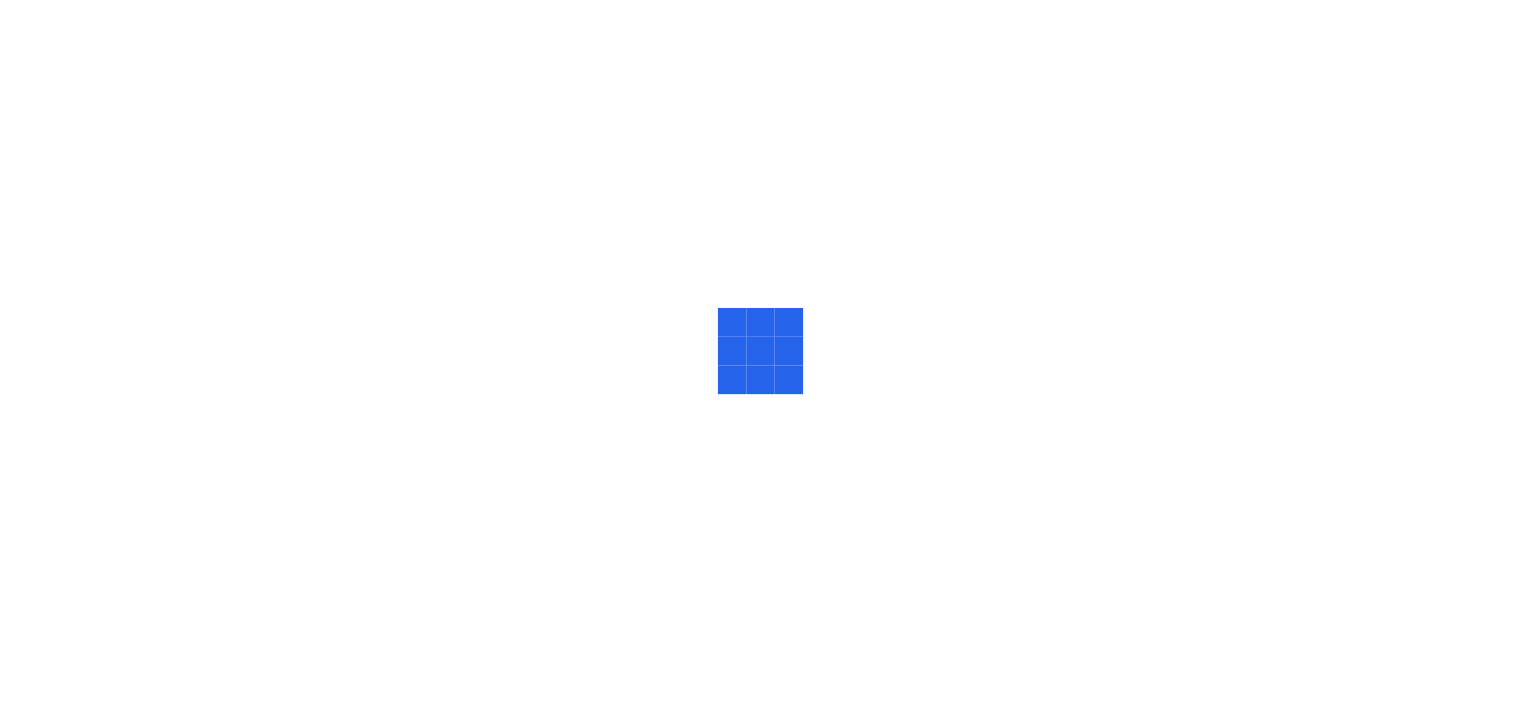 scroll, scrollTop: 0, scrollLeft: 0, axis: both 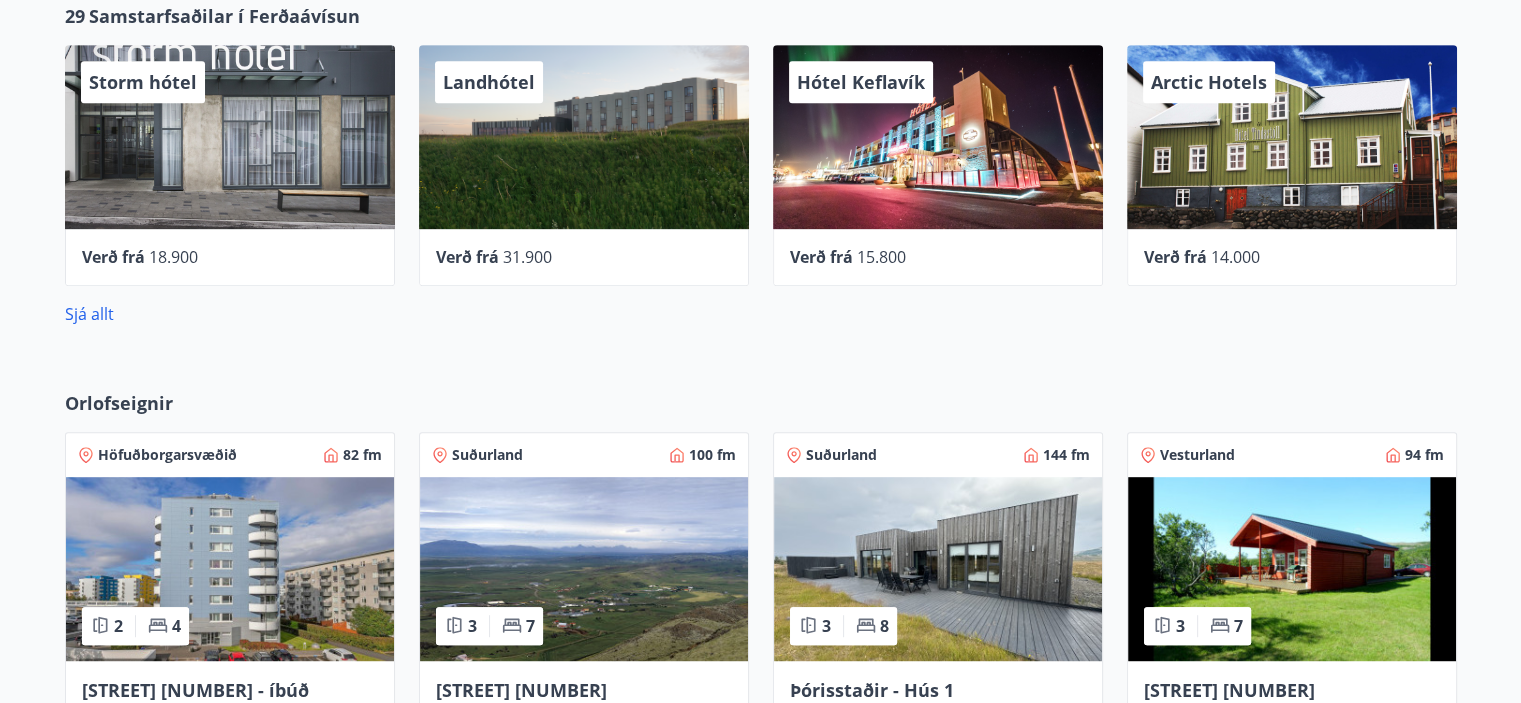 click on "Arctic Hotels" at bounding box center (1292, 137) 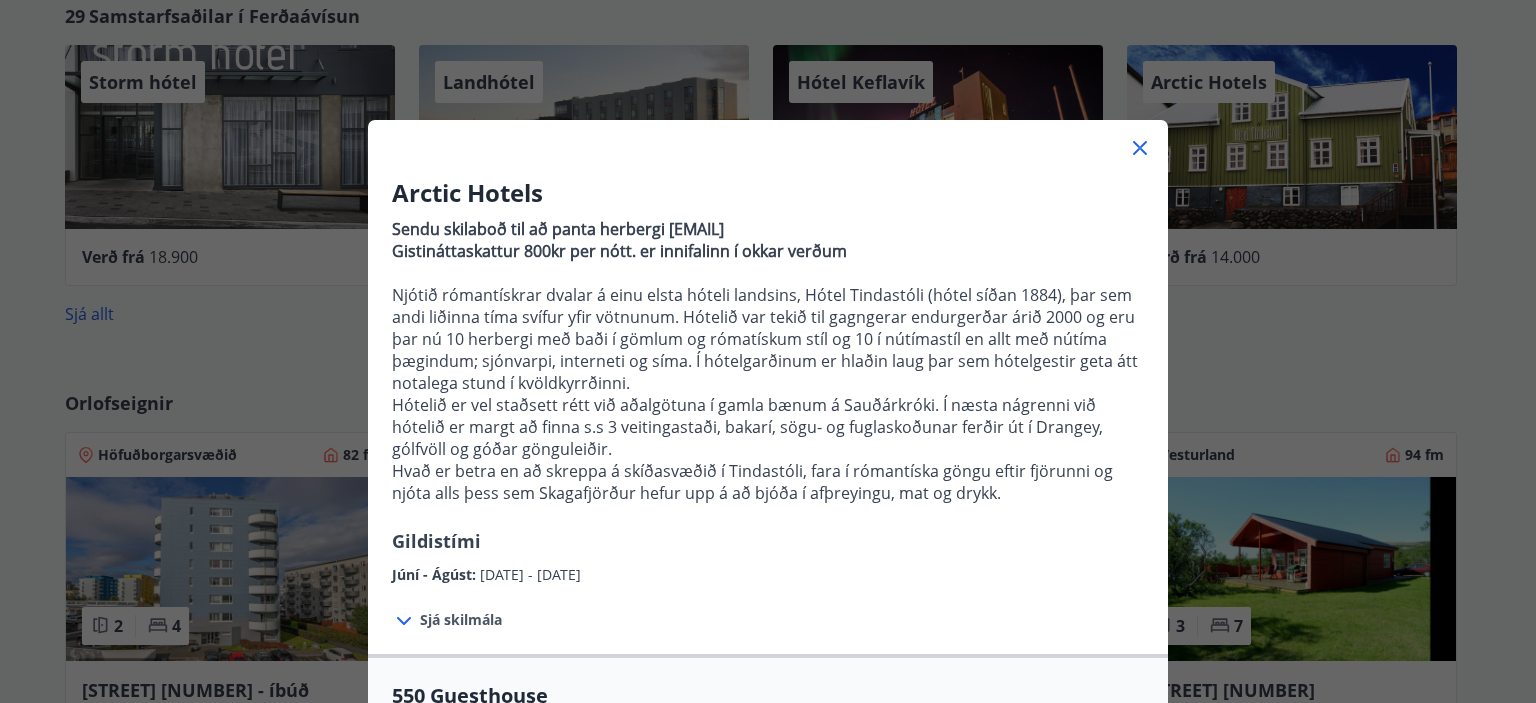 click 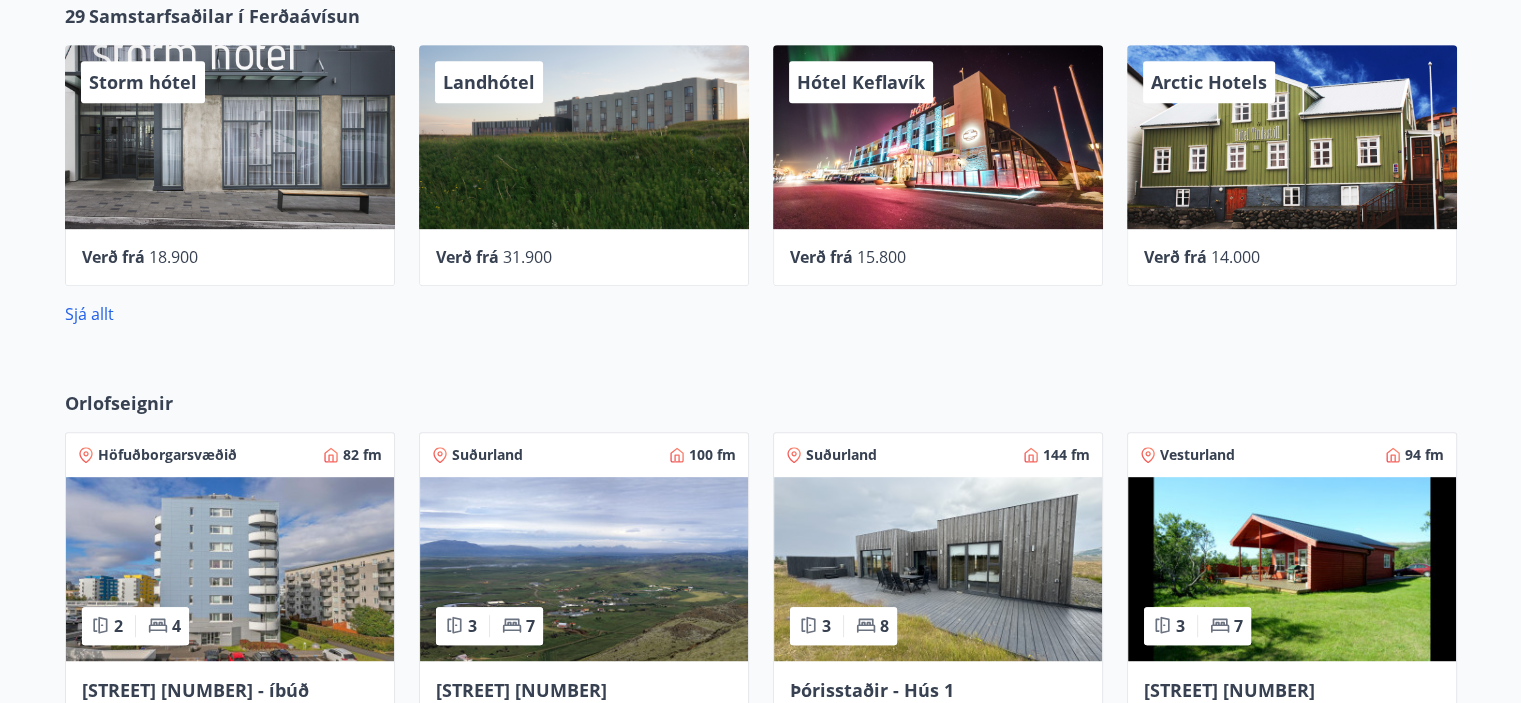 click on "Verð frá" at bounding box center (1175, 257) 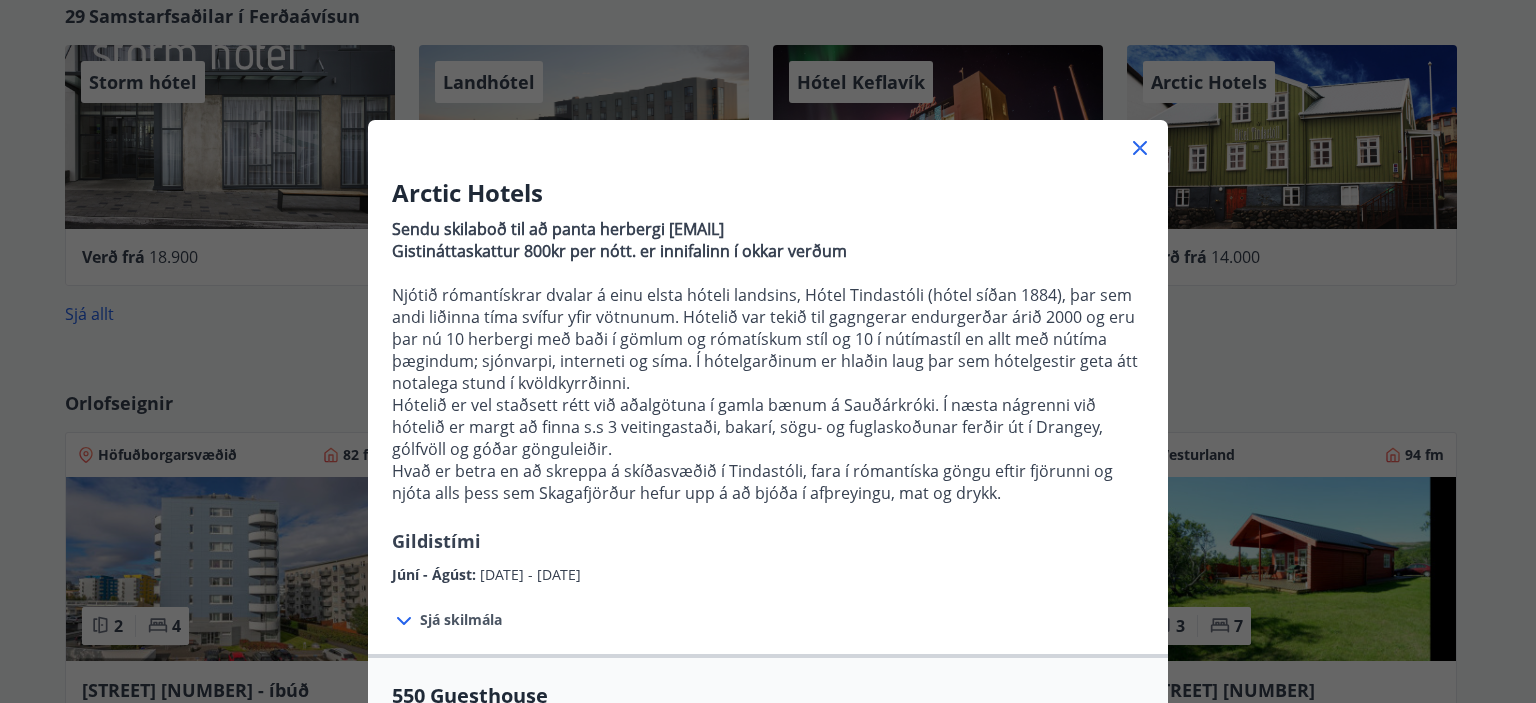 click 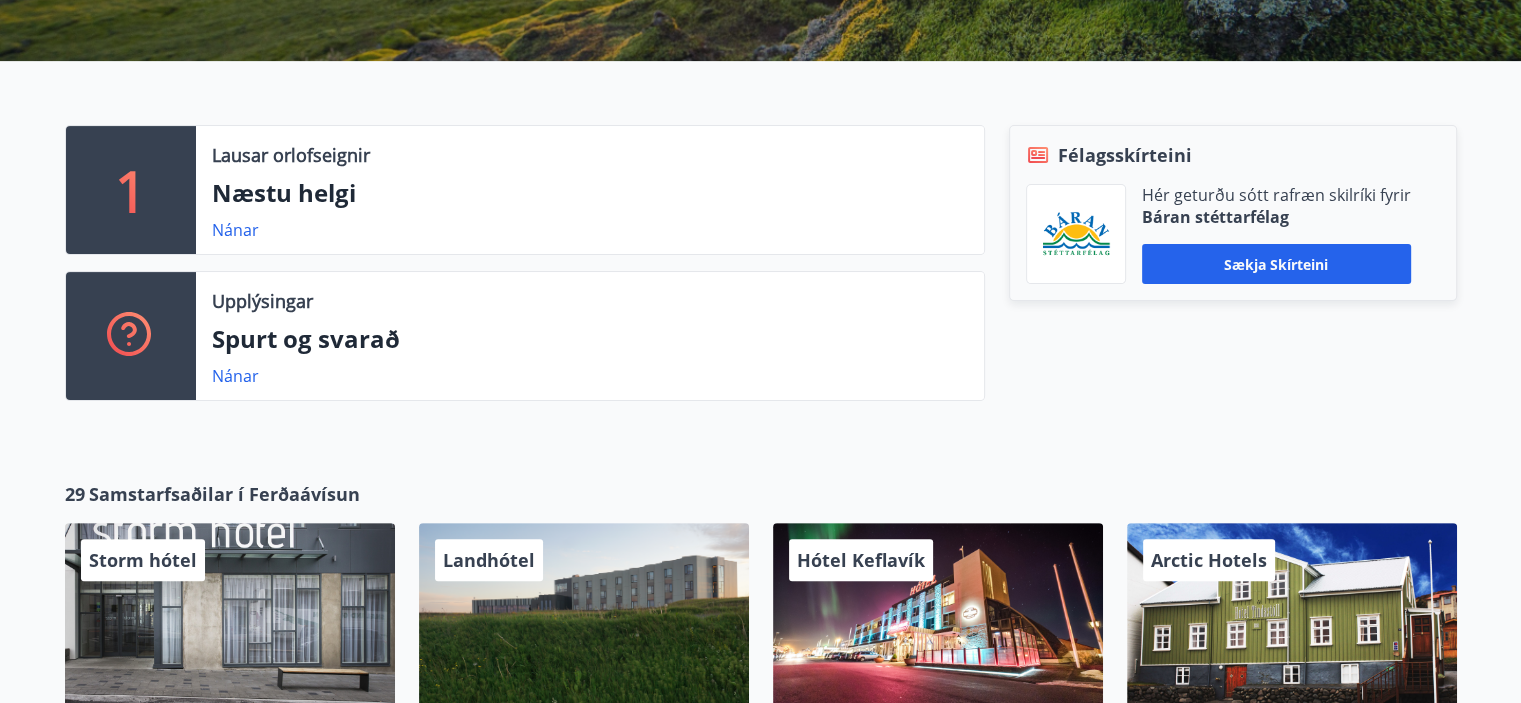 scroll, scrollTop: 0, scrollLeft: 0, axis: both 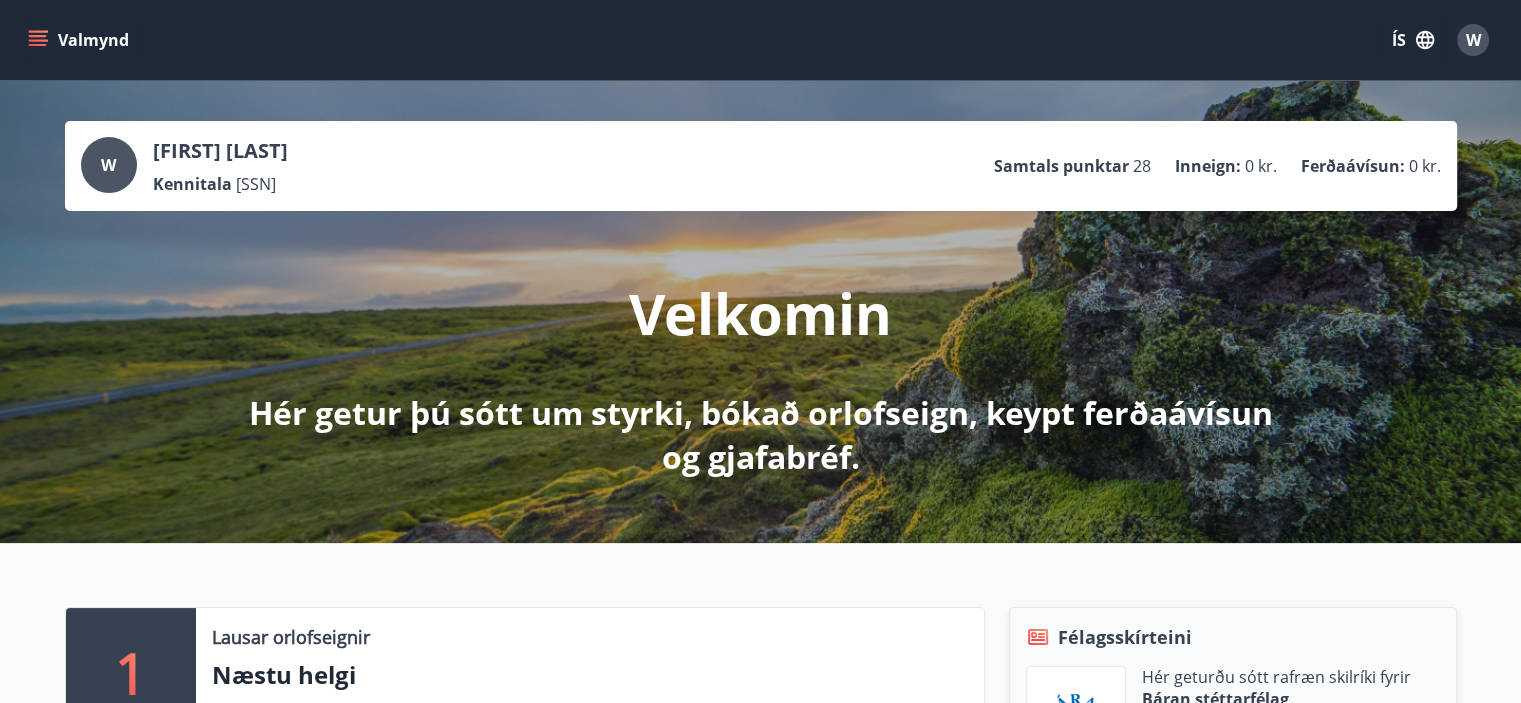 click 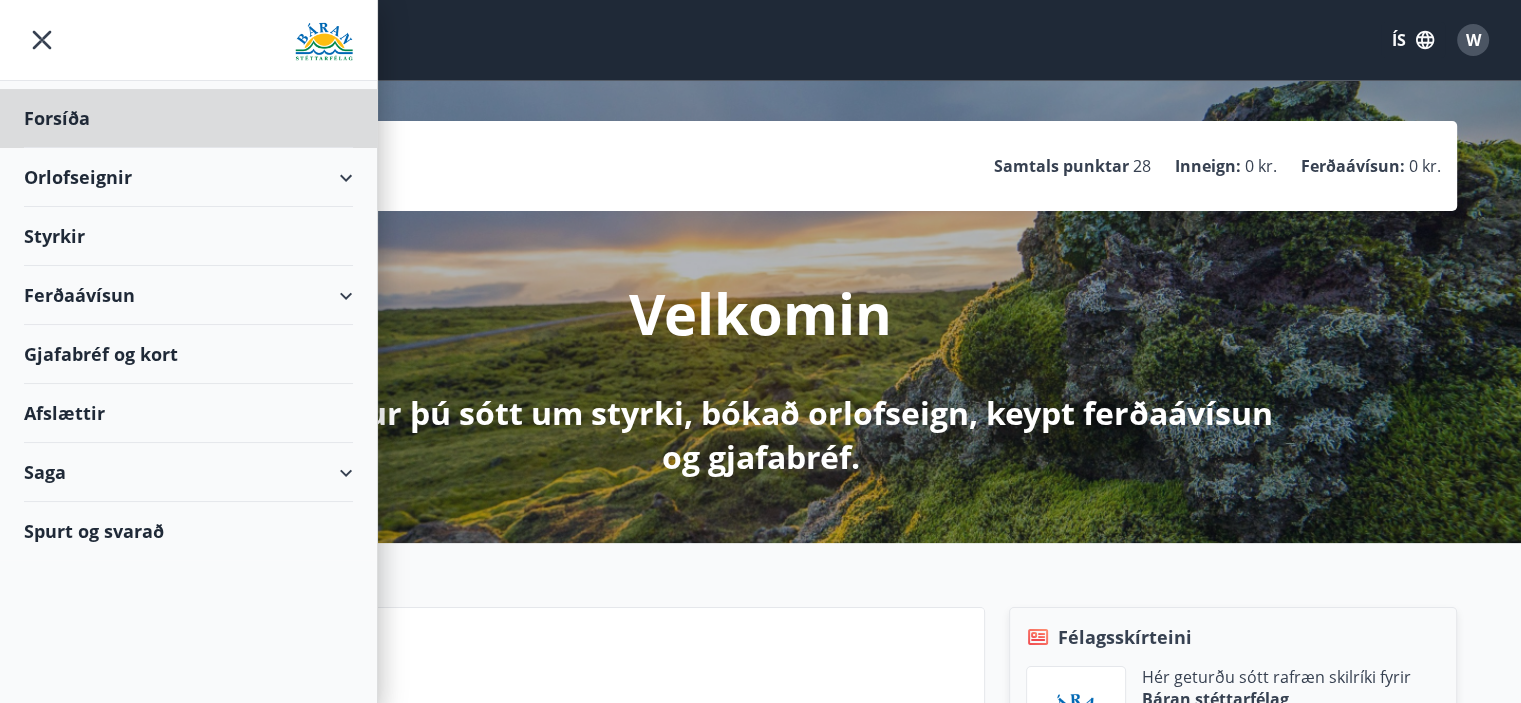 click on "Styrkir" at bounding box center [188, 118] 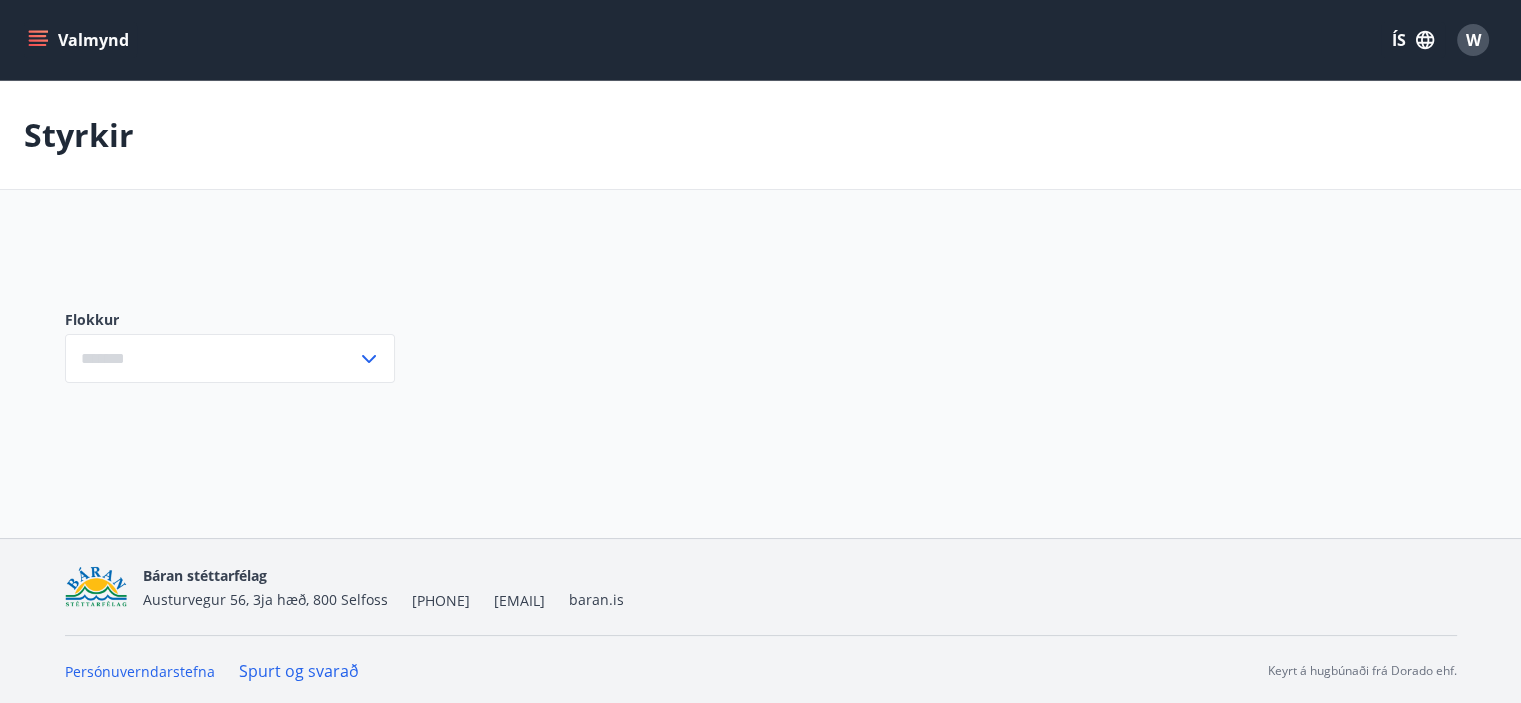 type on "***" 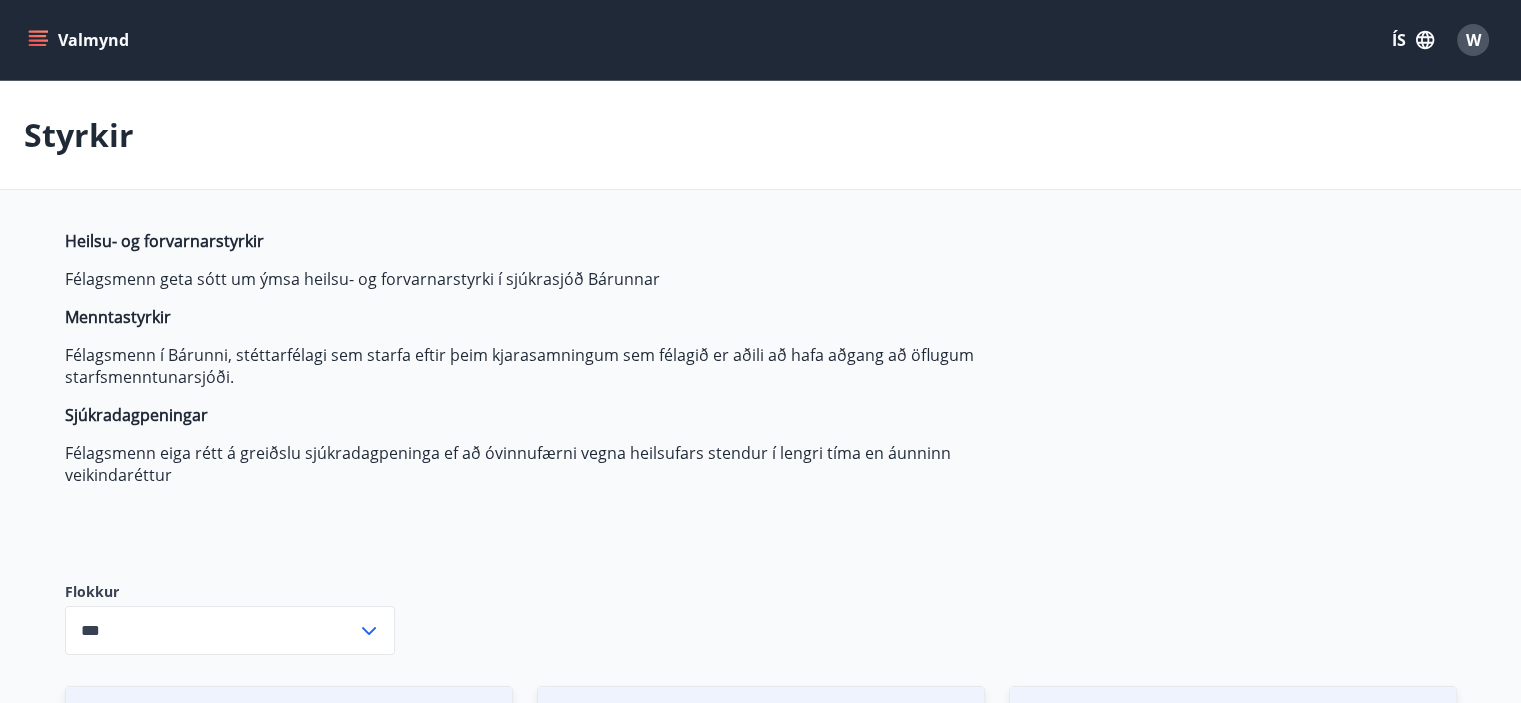 click 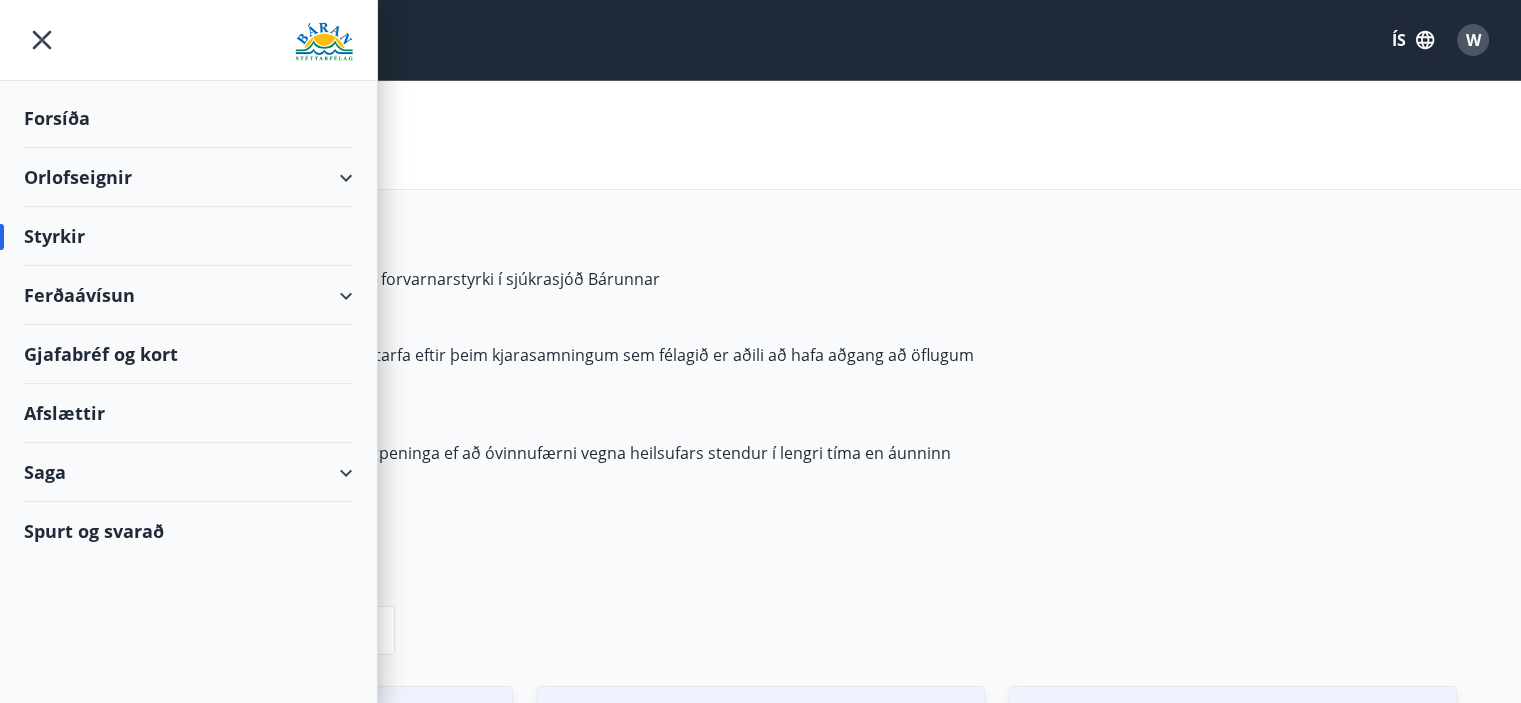 click on "Forsíða" at bounding box center (188, 118) 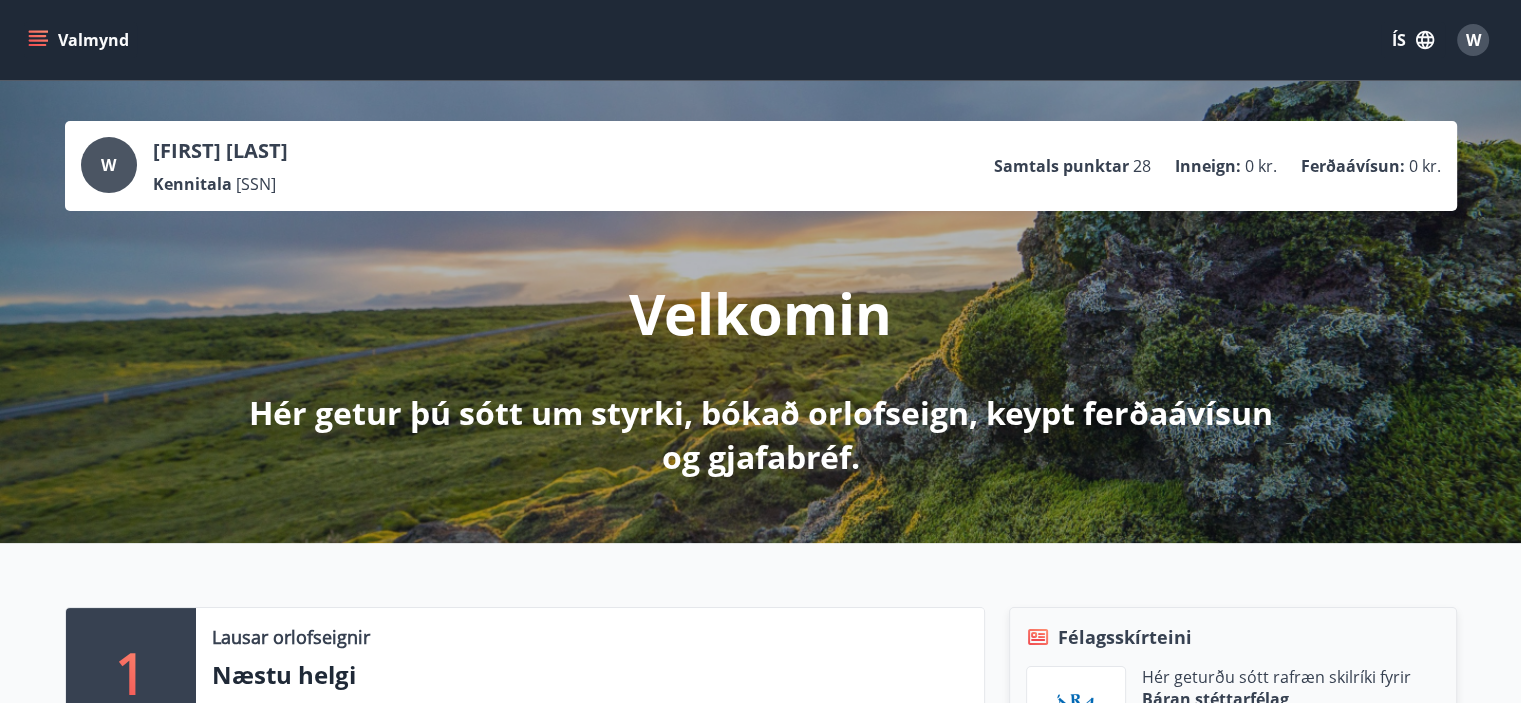 click on "Valmynd" at bounding box center [80, 40] 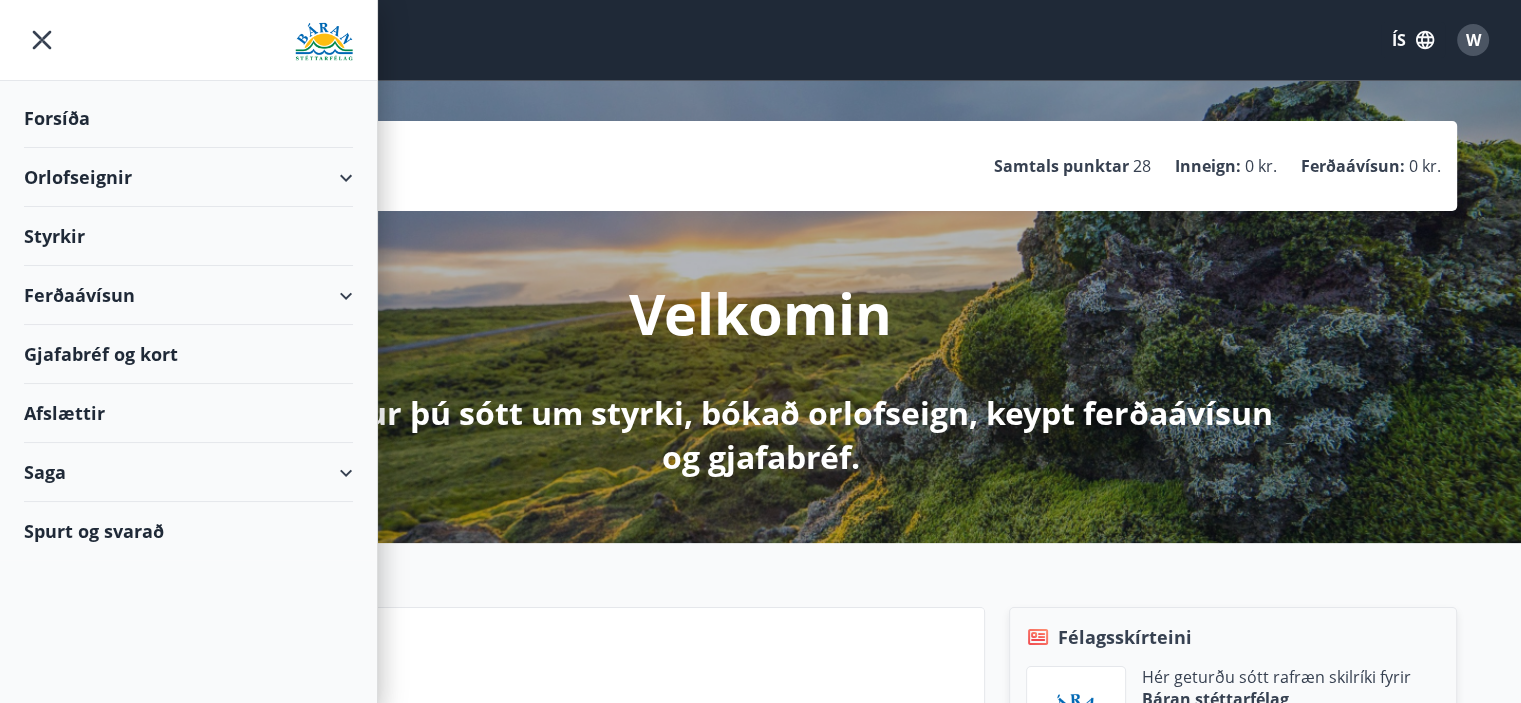 click on "Orlofseignir" at bounding box center (188, 177) 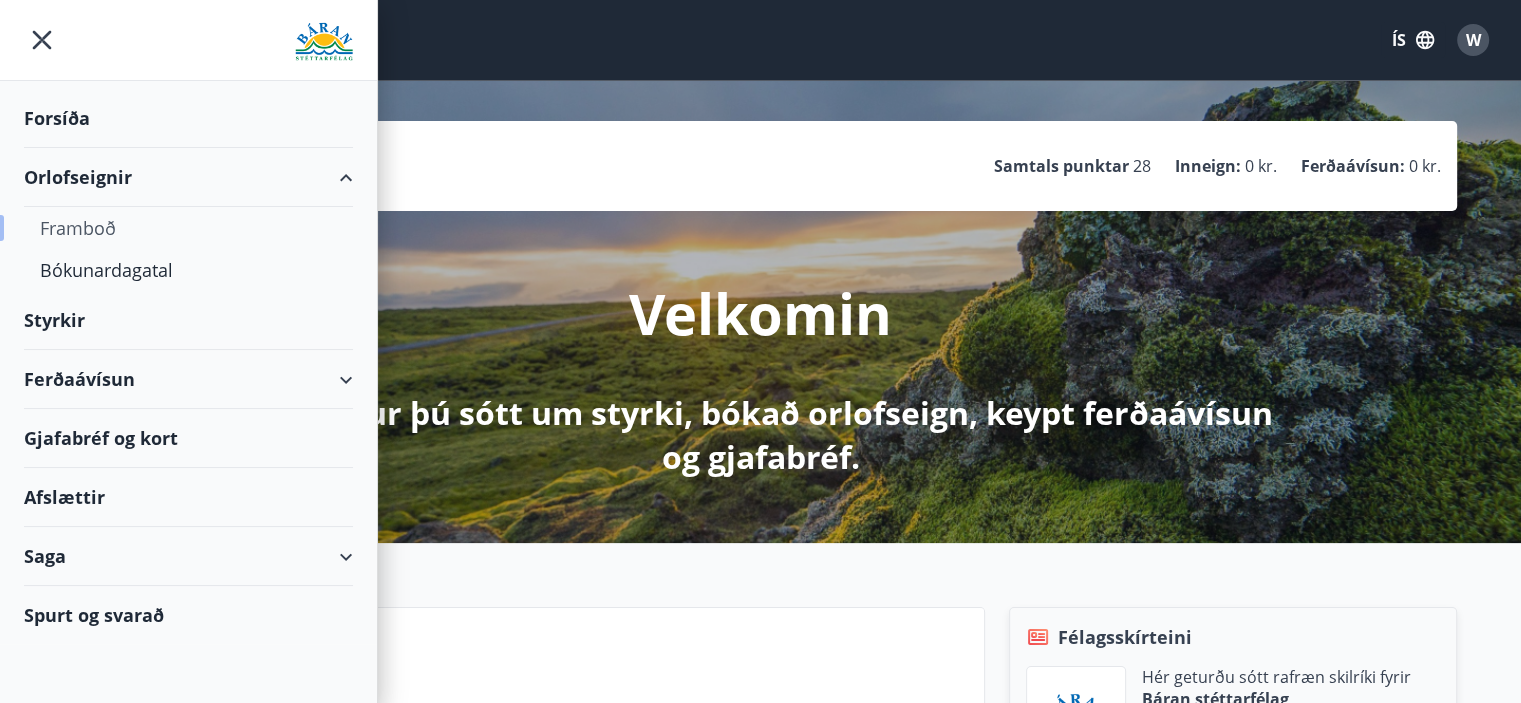 click on "Framboð" at bounding box center (188, 228) 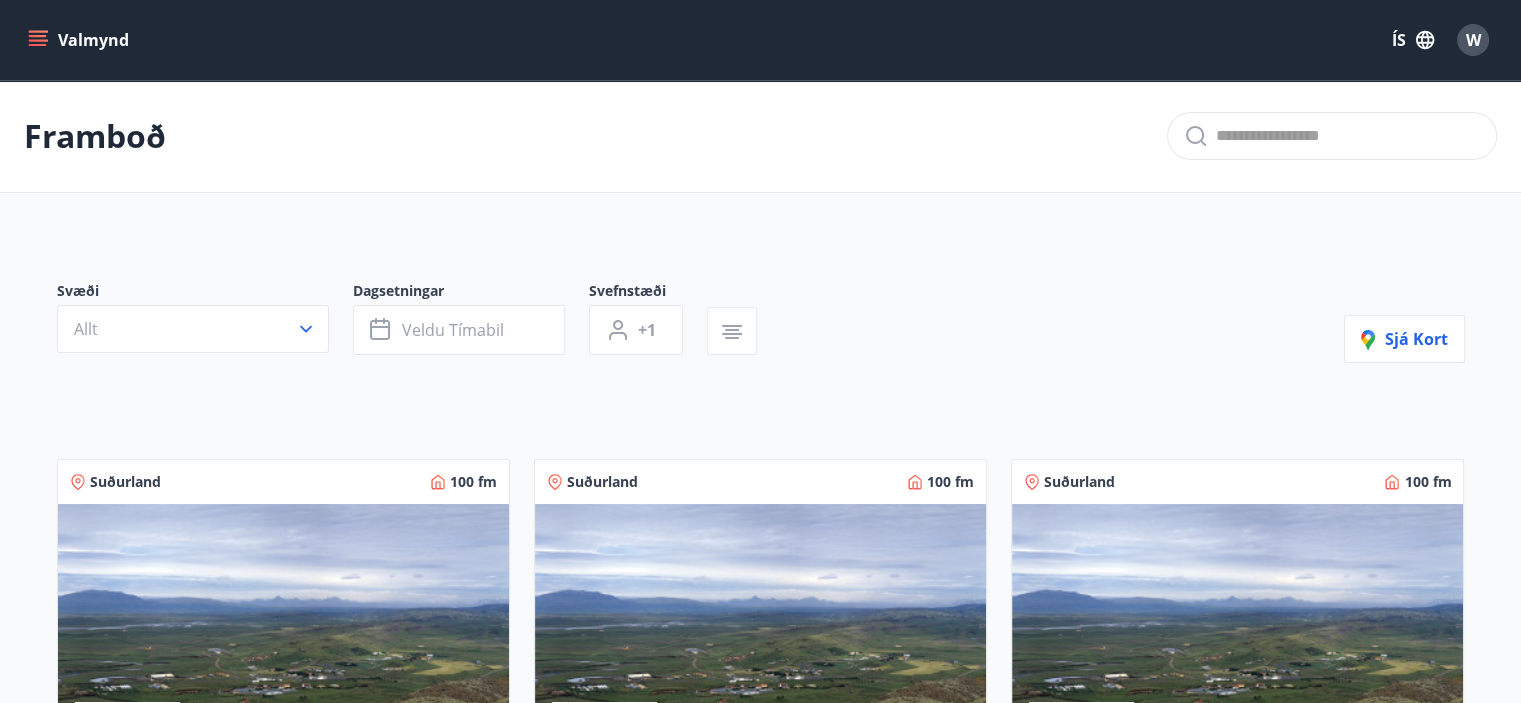 click 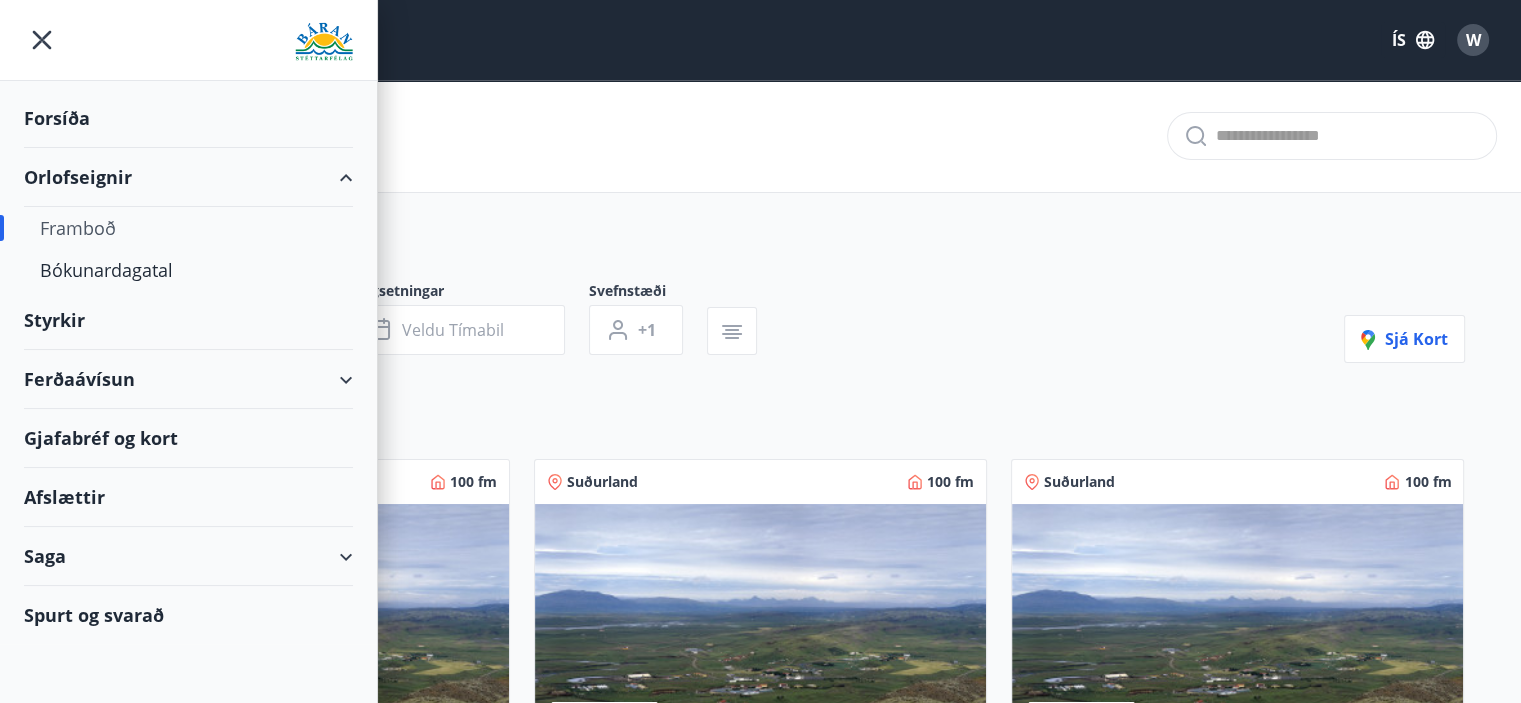 click on "Styrkir" at bounding box center (188, 118) 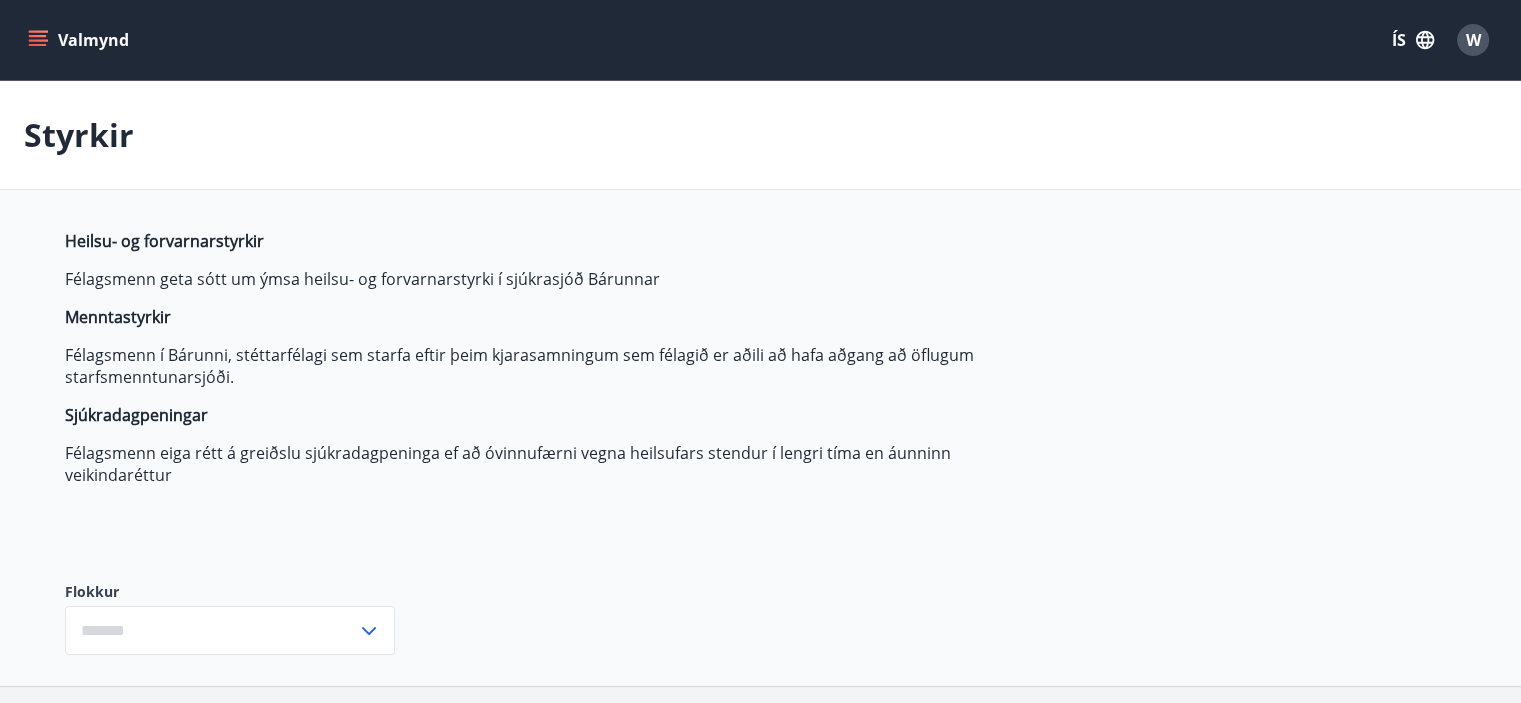 type on "***" 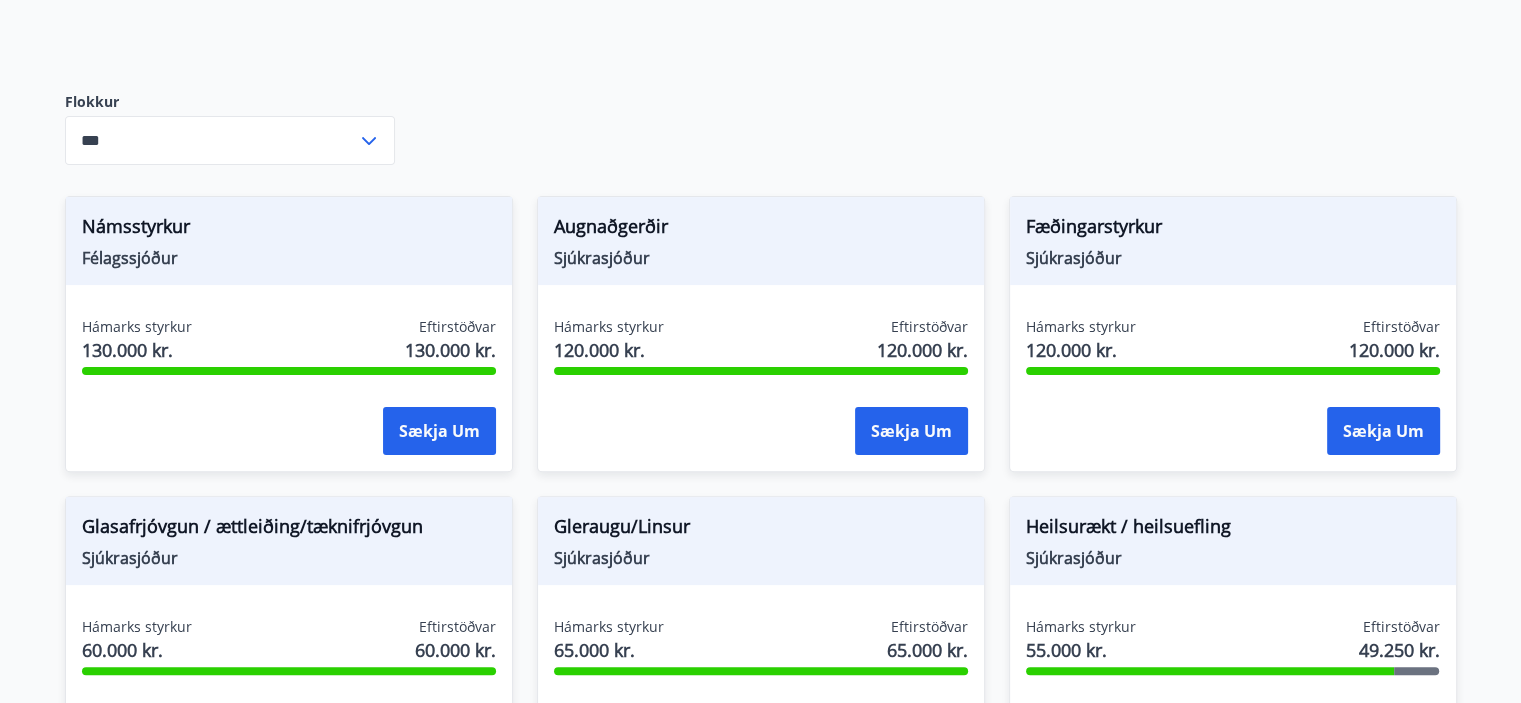 scroll, scrollTop: 480, scrollLeft: 0, axis: vertical 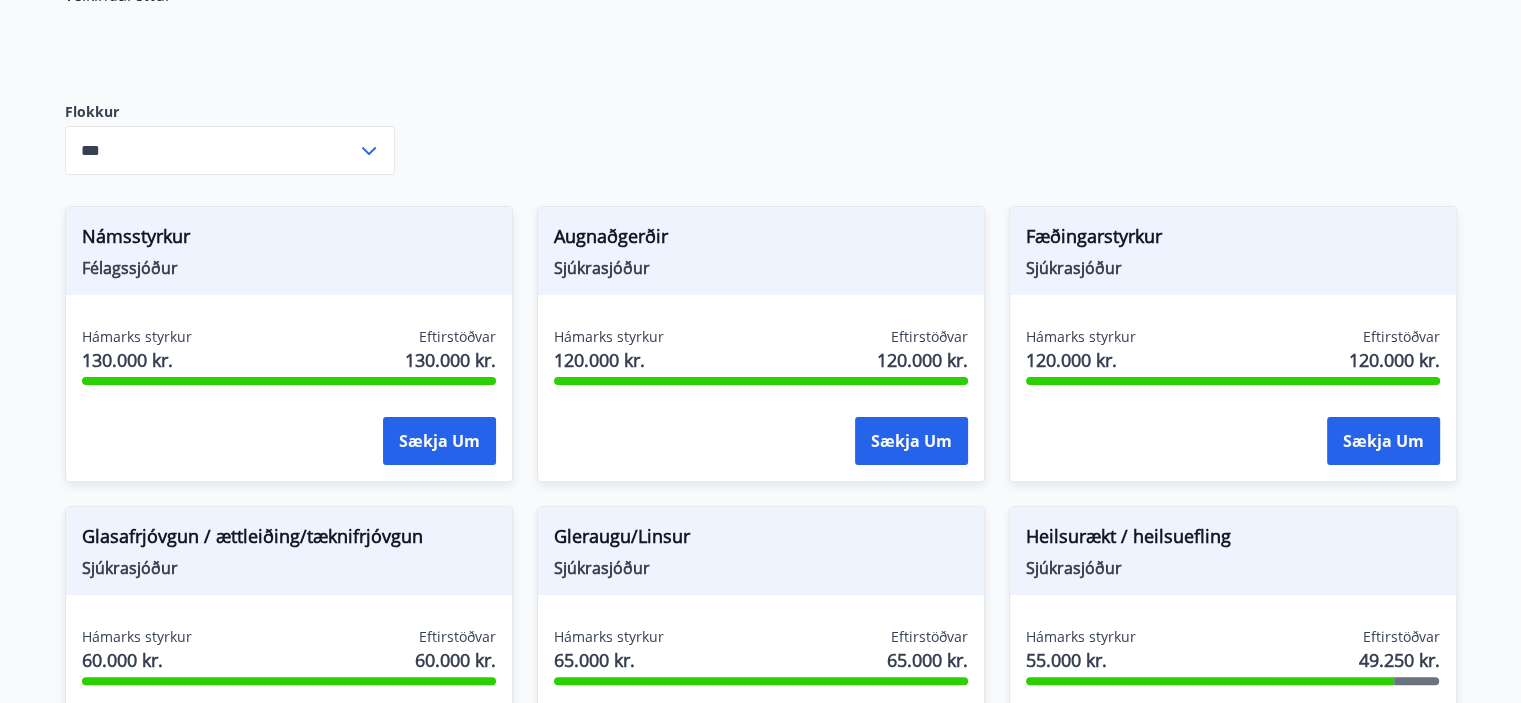 click on "Heilsurækt / heilsuefling Sjúkrasjóður" at bounding box center [1233, 551] 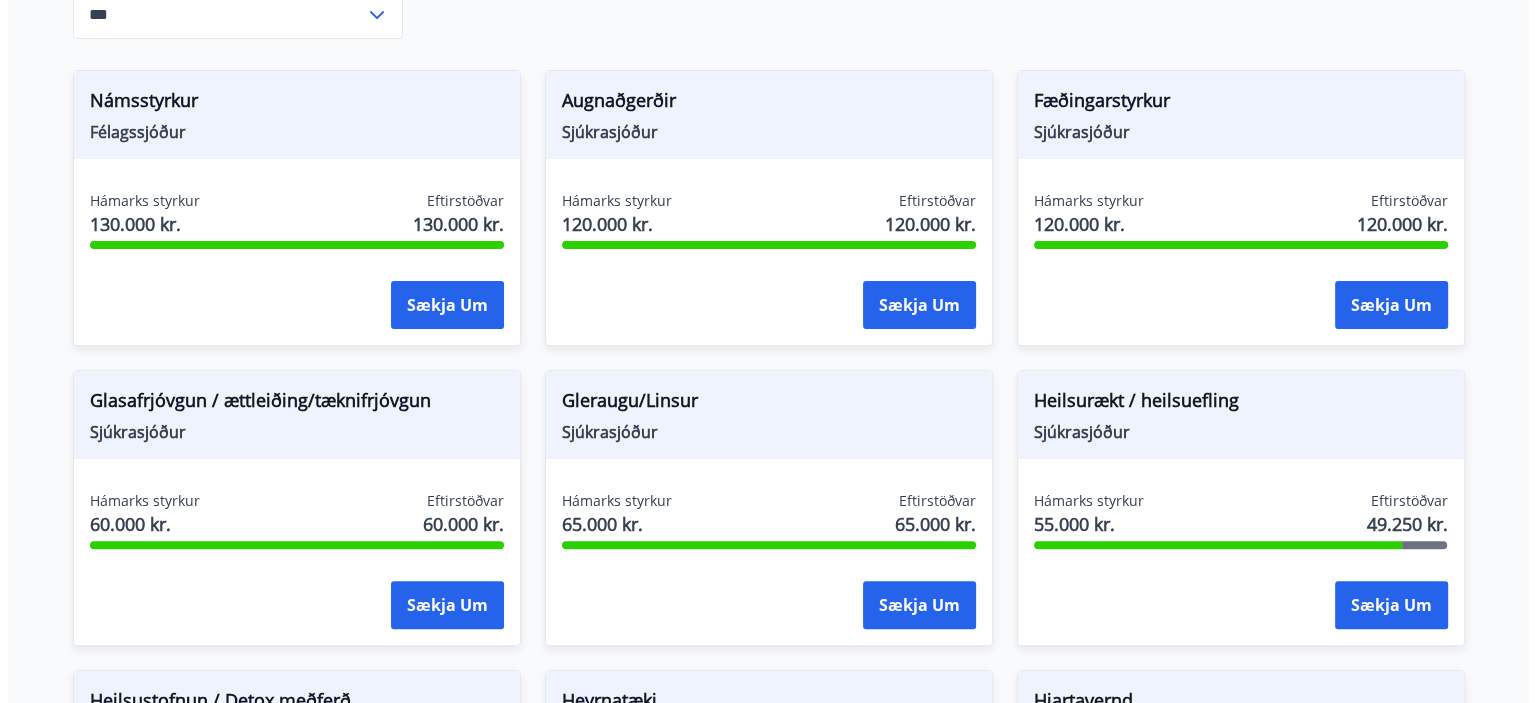 scroll, scrollTop: 640, scrollLeft: 0, axis: vertical 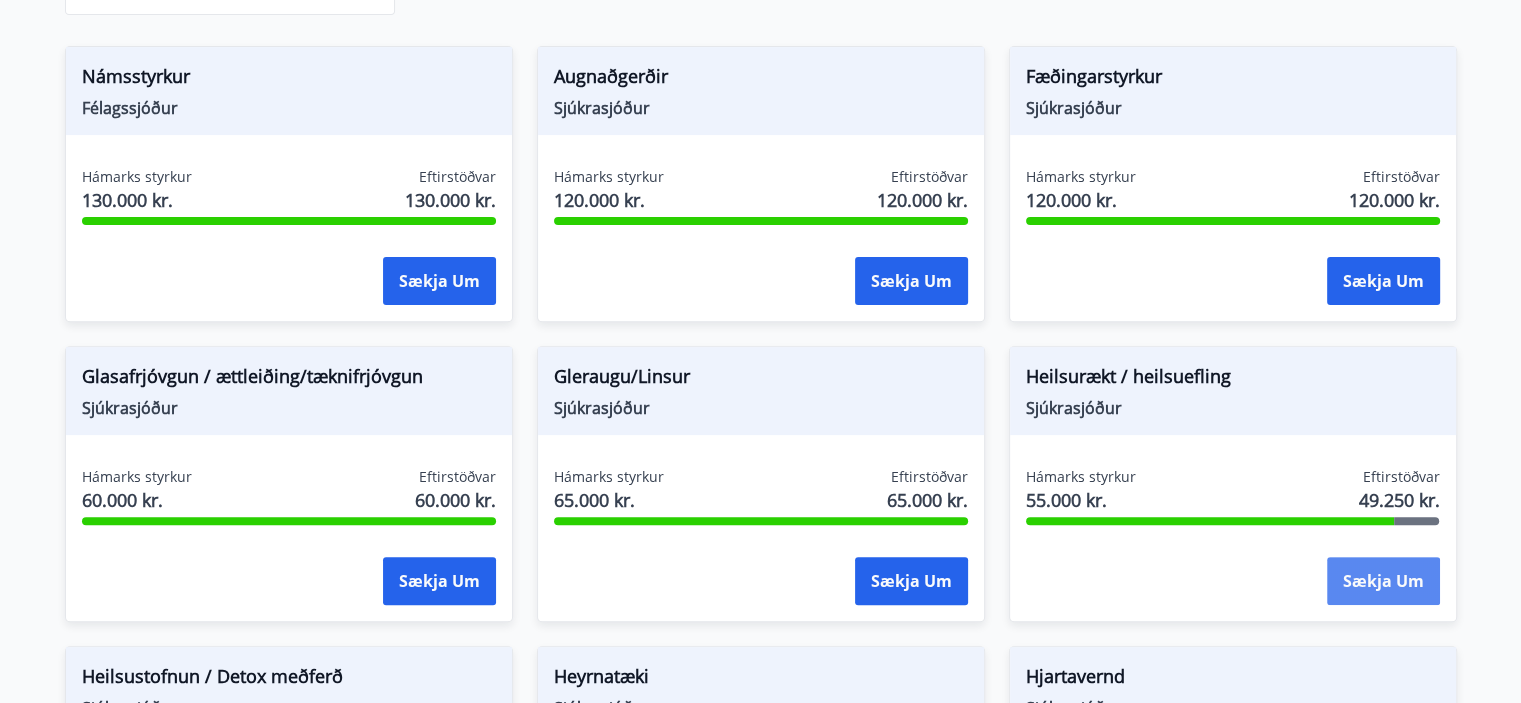 click on "Sækja um" at bounding box center [1383, 581] 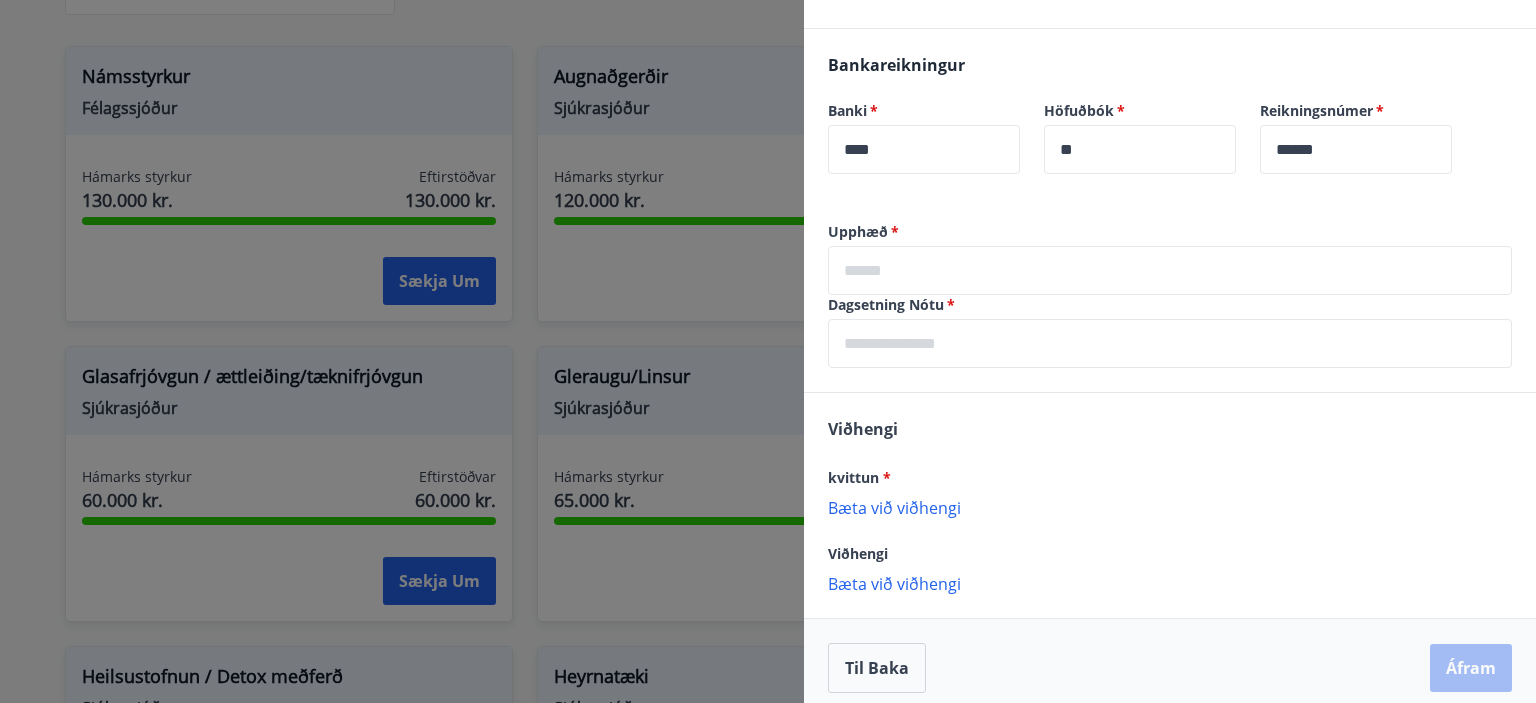scroll, scrollTop: 462, scrollLeft: 0, axis: vertical 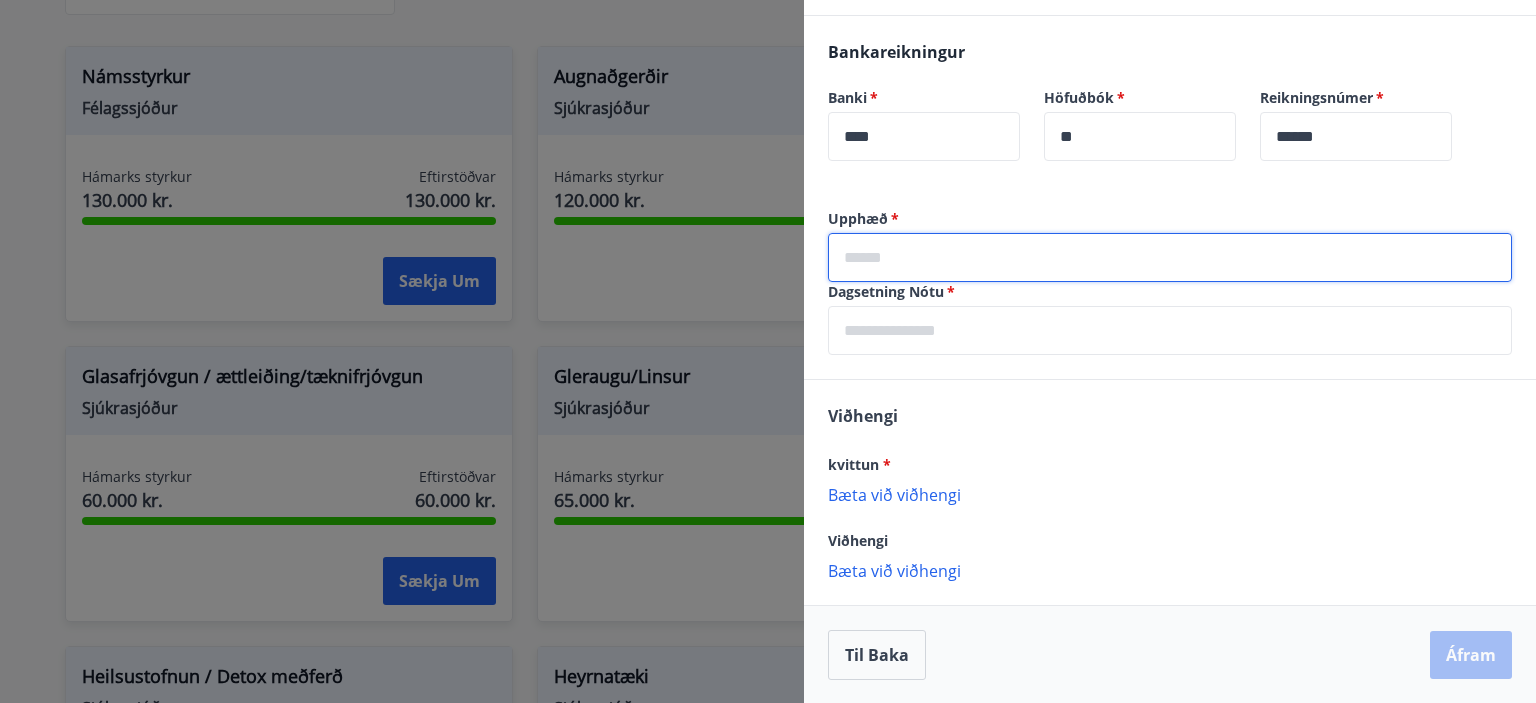 click at bounding box center (1170, 257) 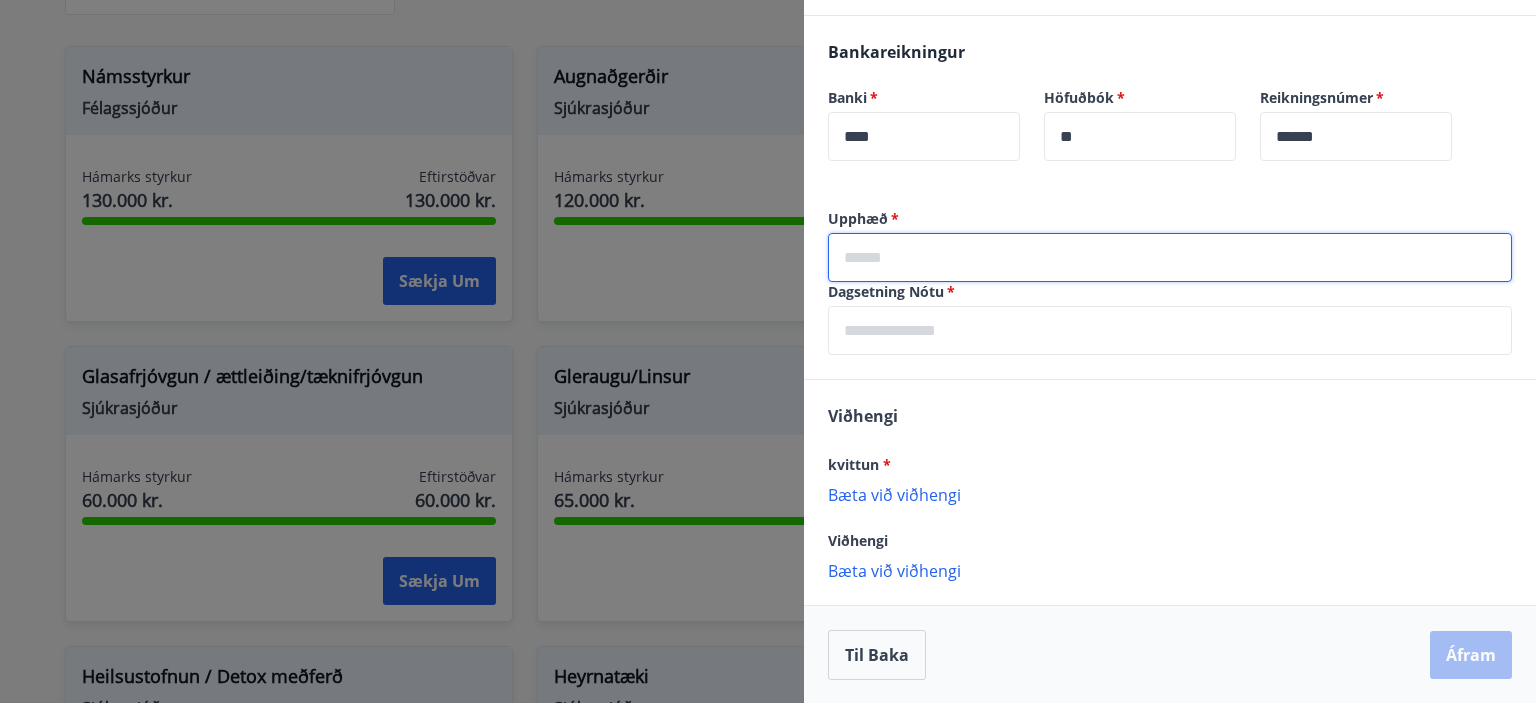 type on "*****" 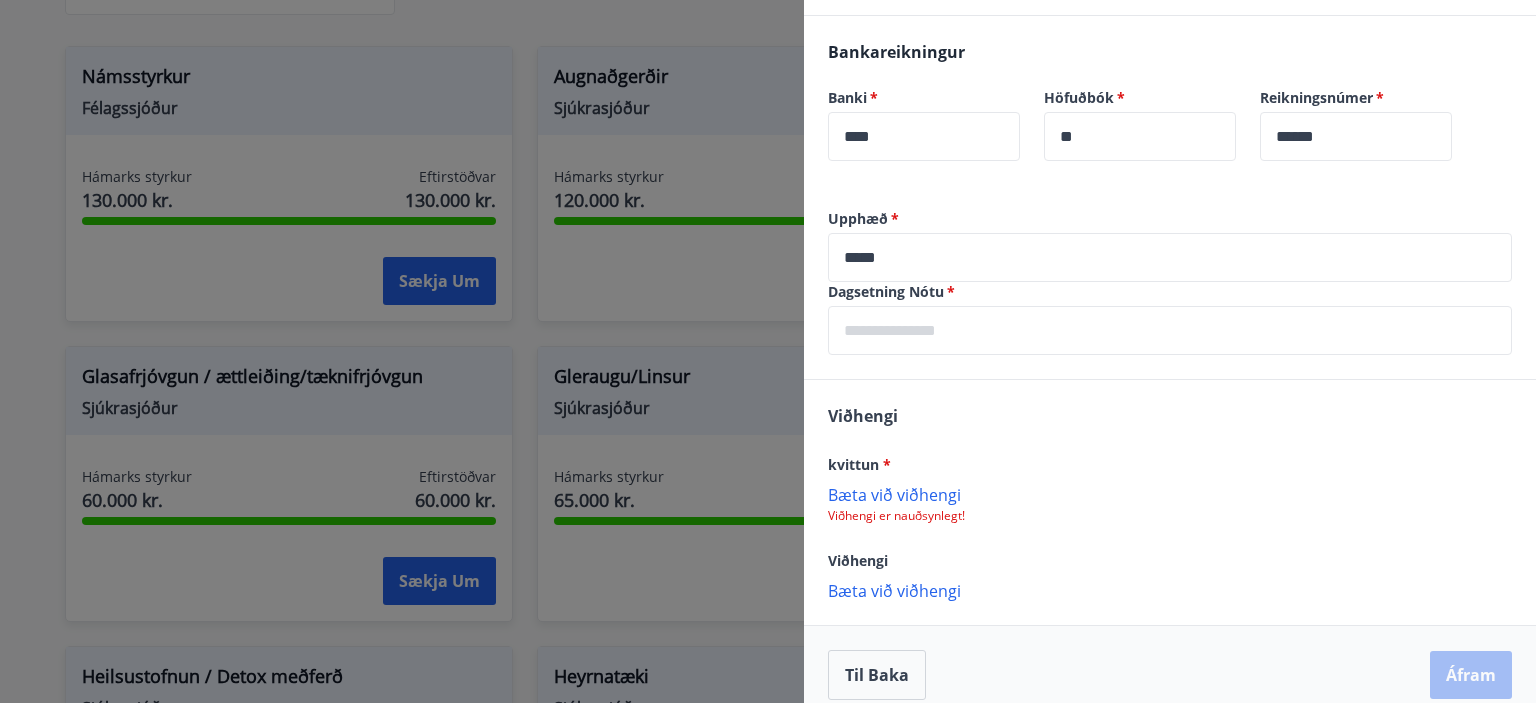 click on "Bæta við viðhengi" at bounding box center [1170, 494] 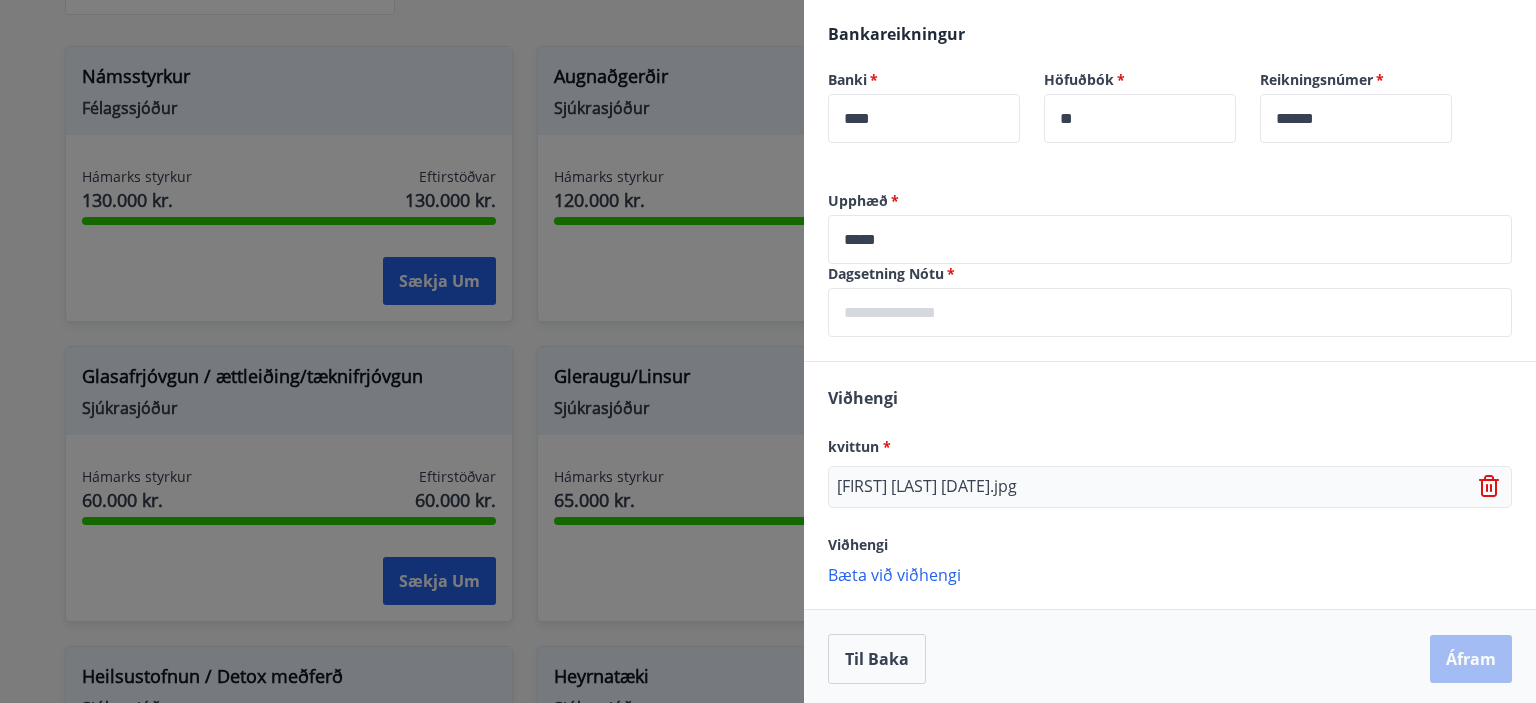 scroll, scrollTop: 484, scrollLeft: 0, axis: vertical 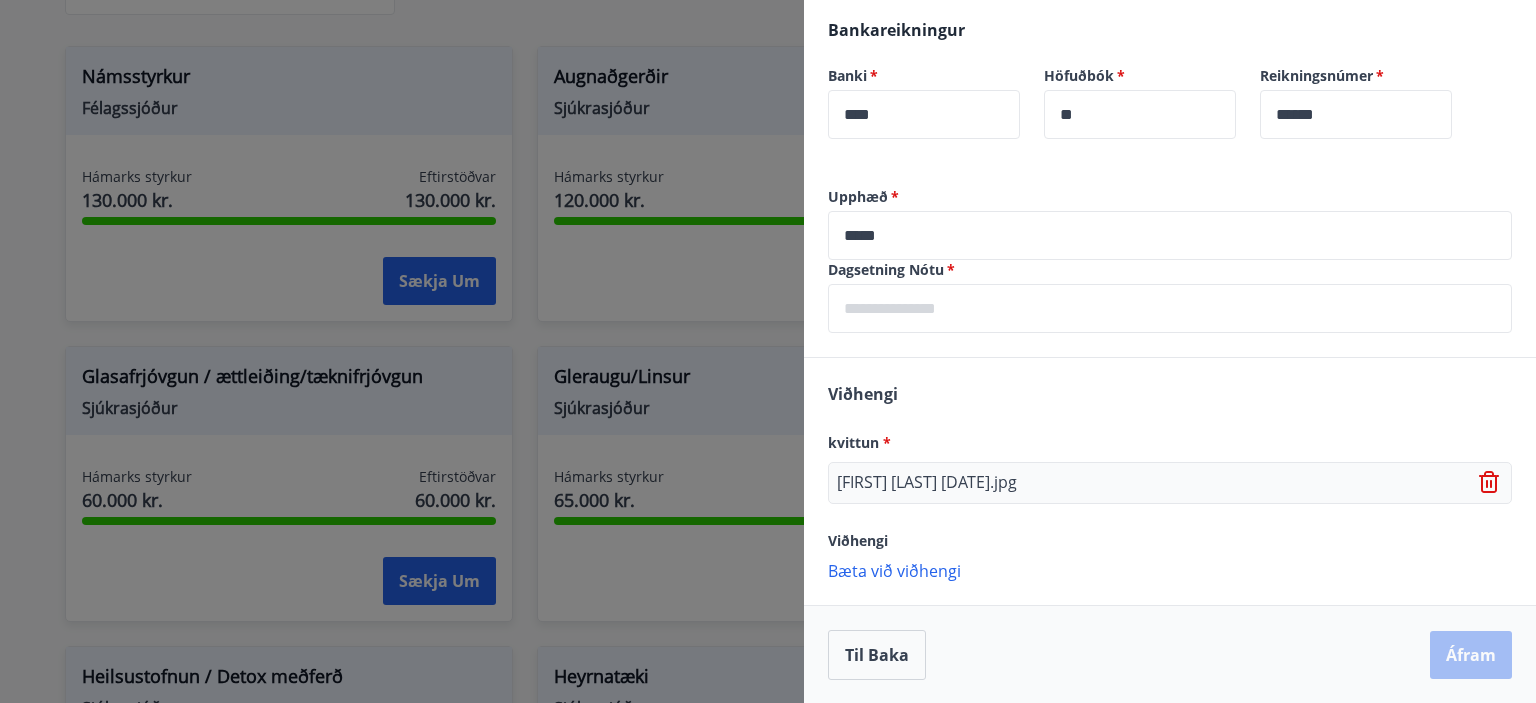 click on "Til baka Áfram" at bounding box center (1170, 655) 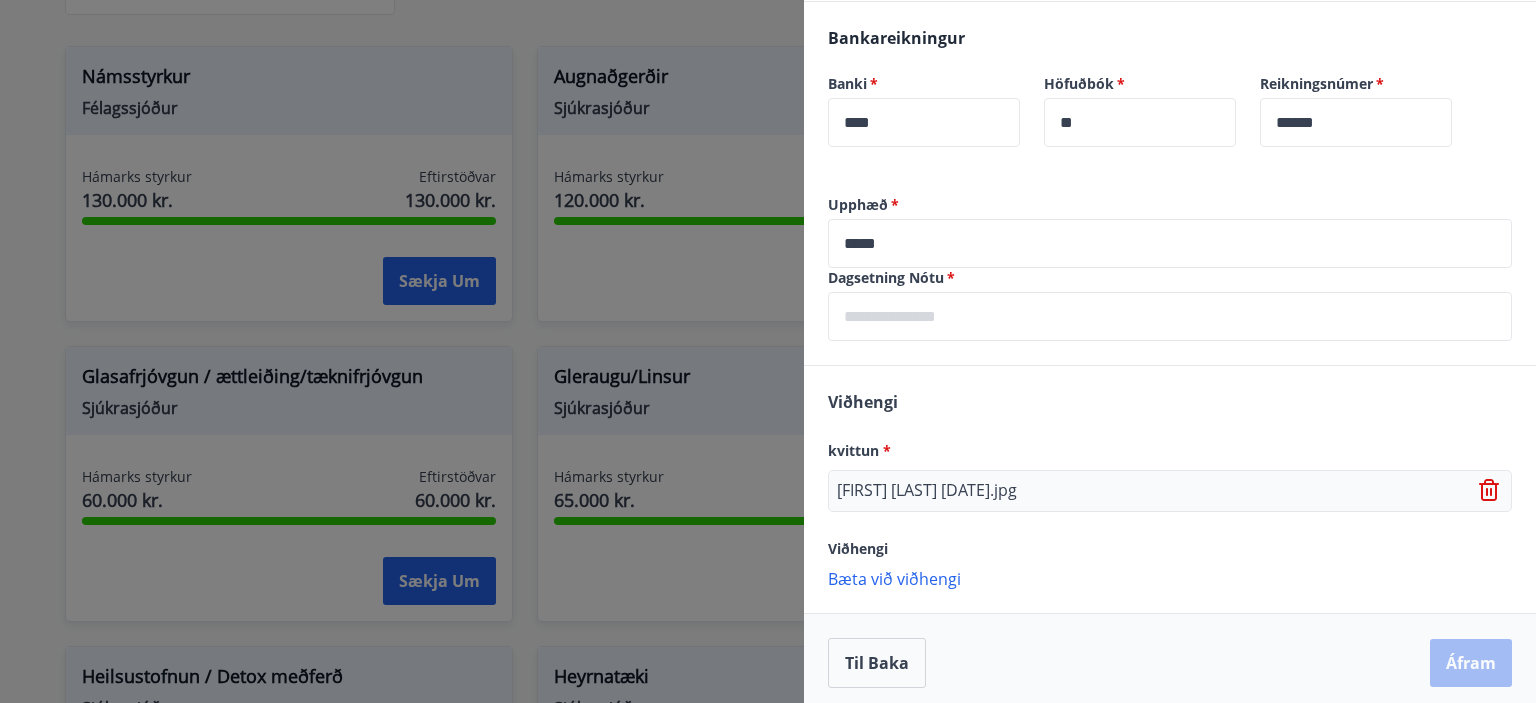 scroll, scrollTop: 480, scrollLeft: 0, axis: vertical 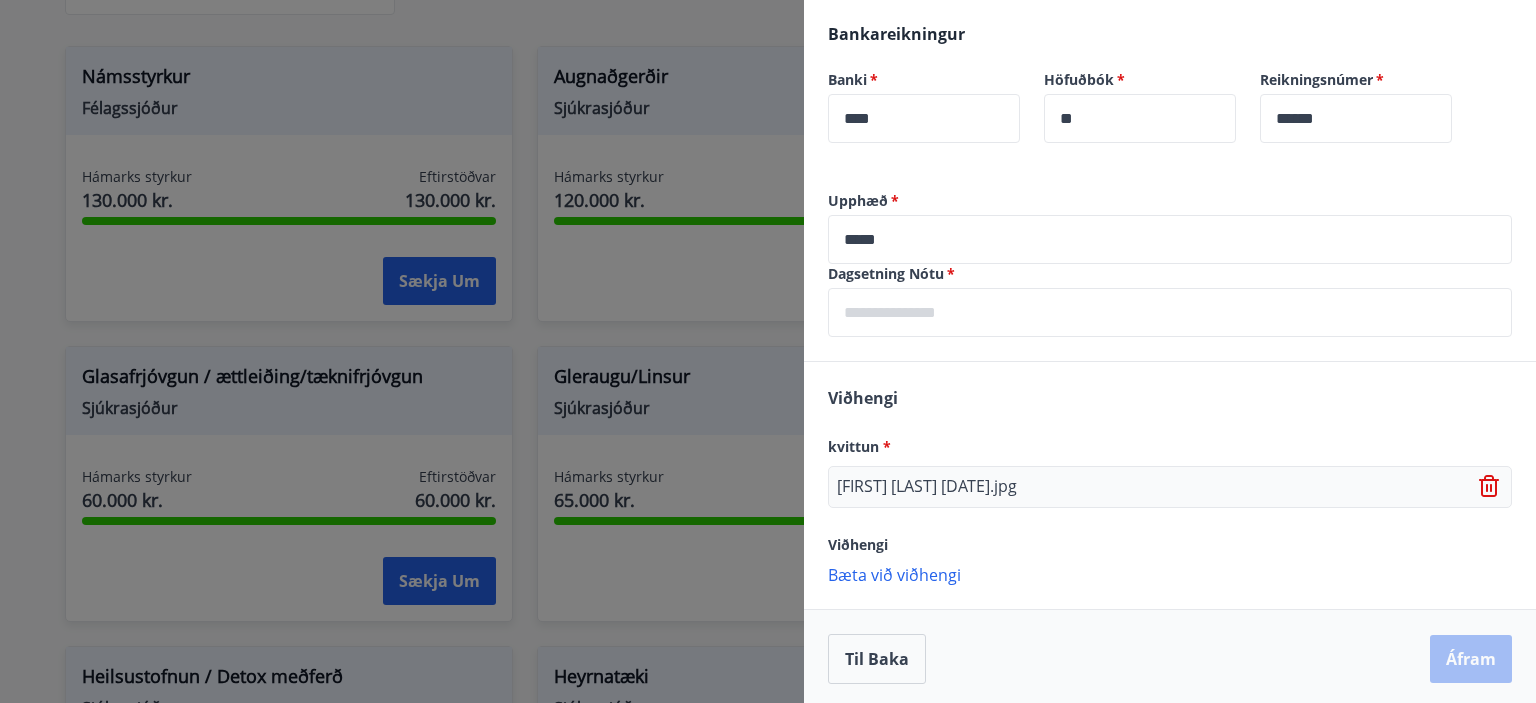 click at bounding box center (1170, 312) 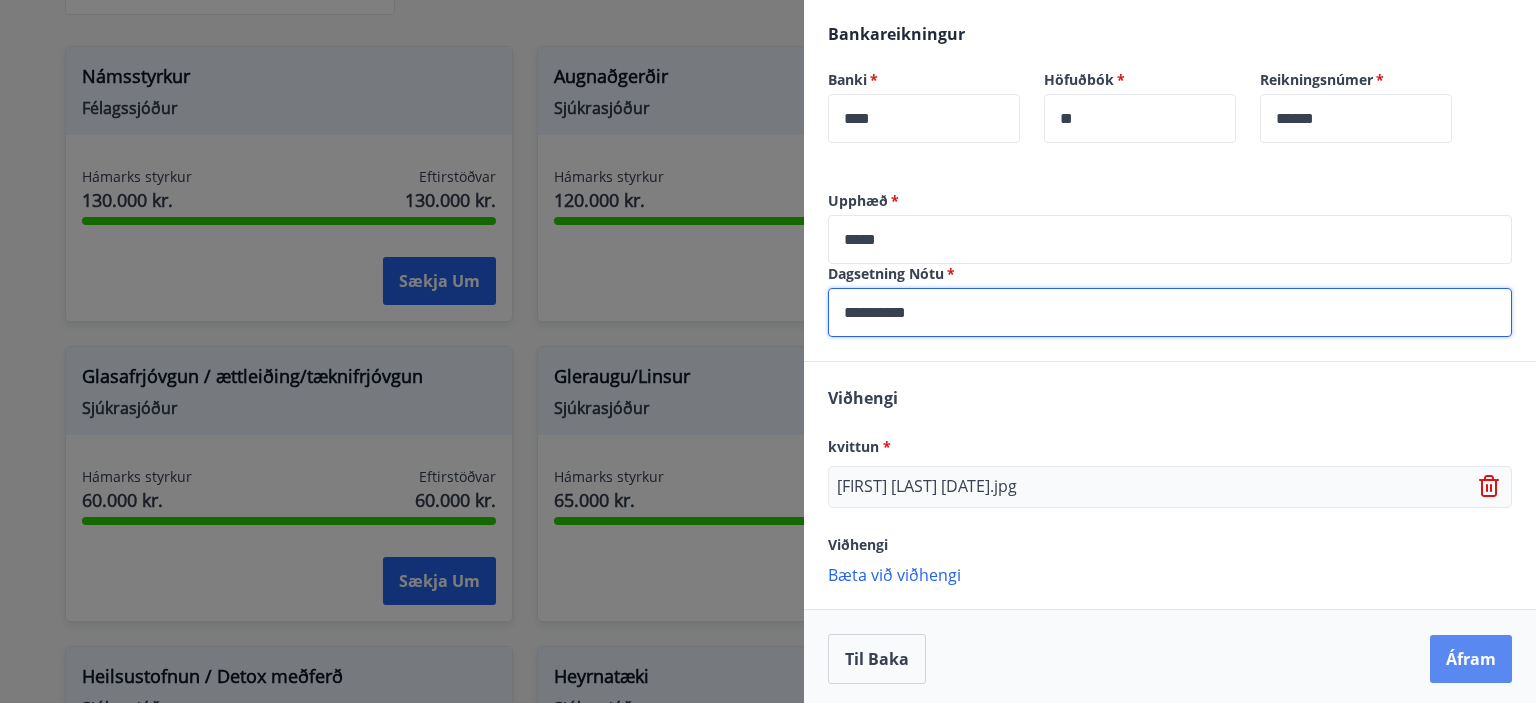 type on "**********" 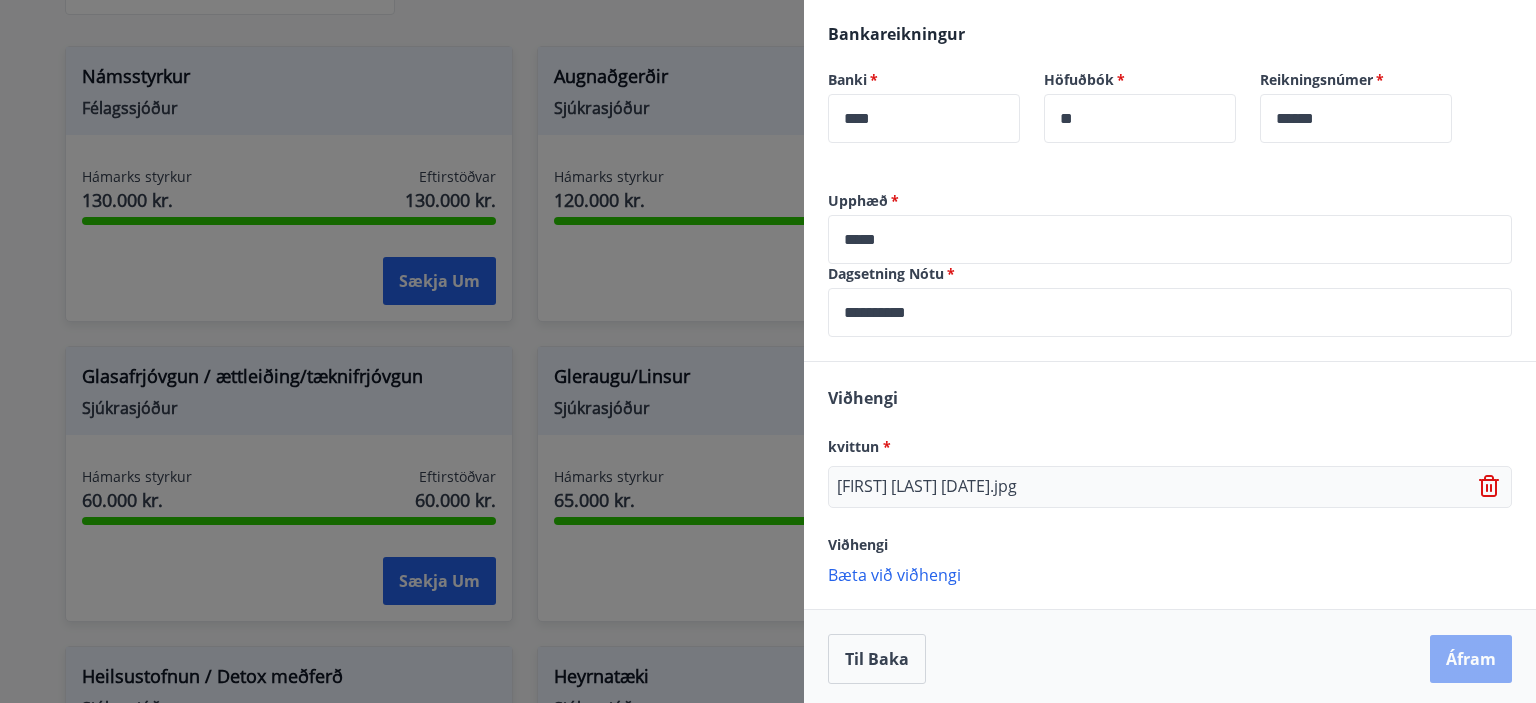 click on "Áfram" at bounding box center (1471, 659) 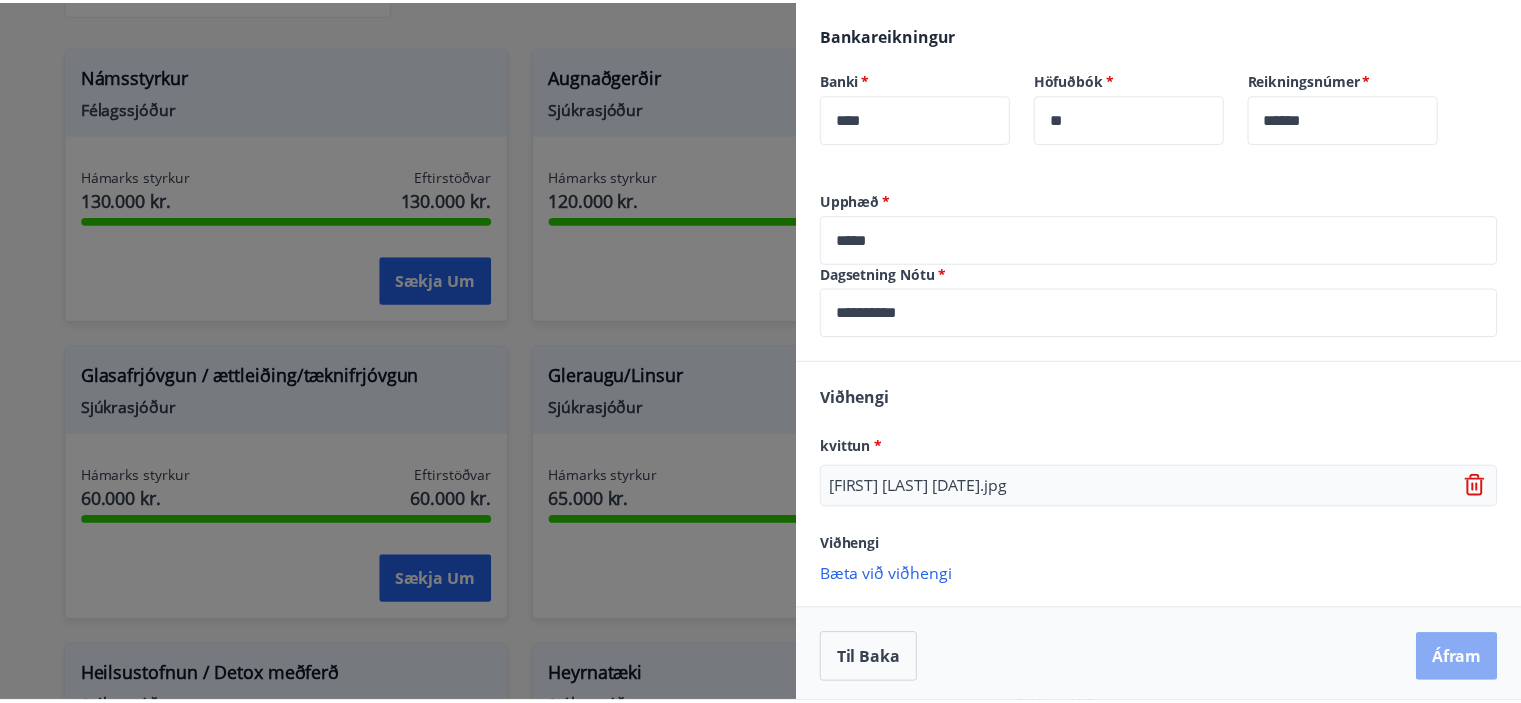 scroll, scrollTop: 0, scrollLeft: 0, axis: both 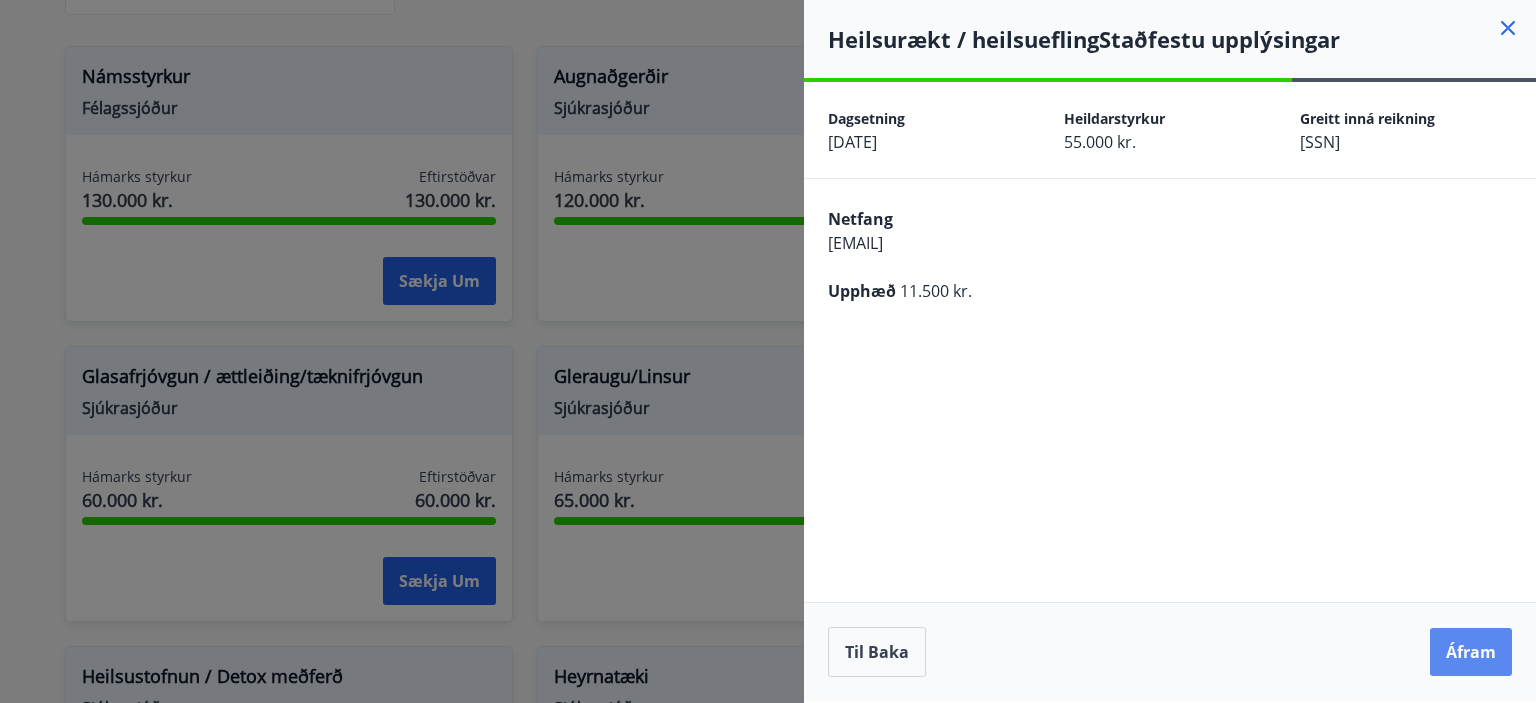 click on "Áfram" at bounding box center (1471, 652) 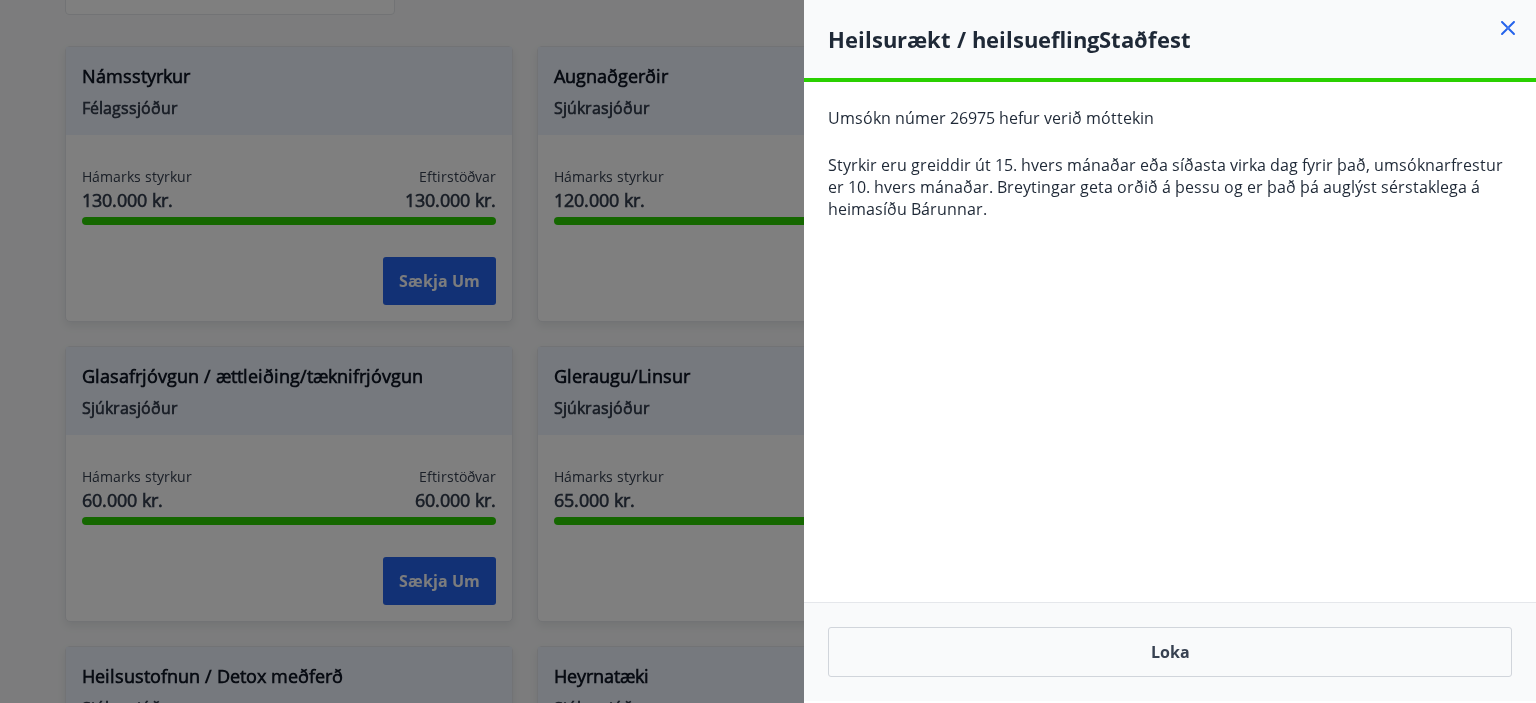 click 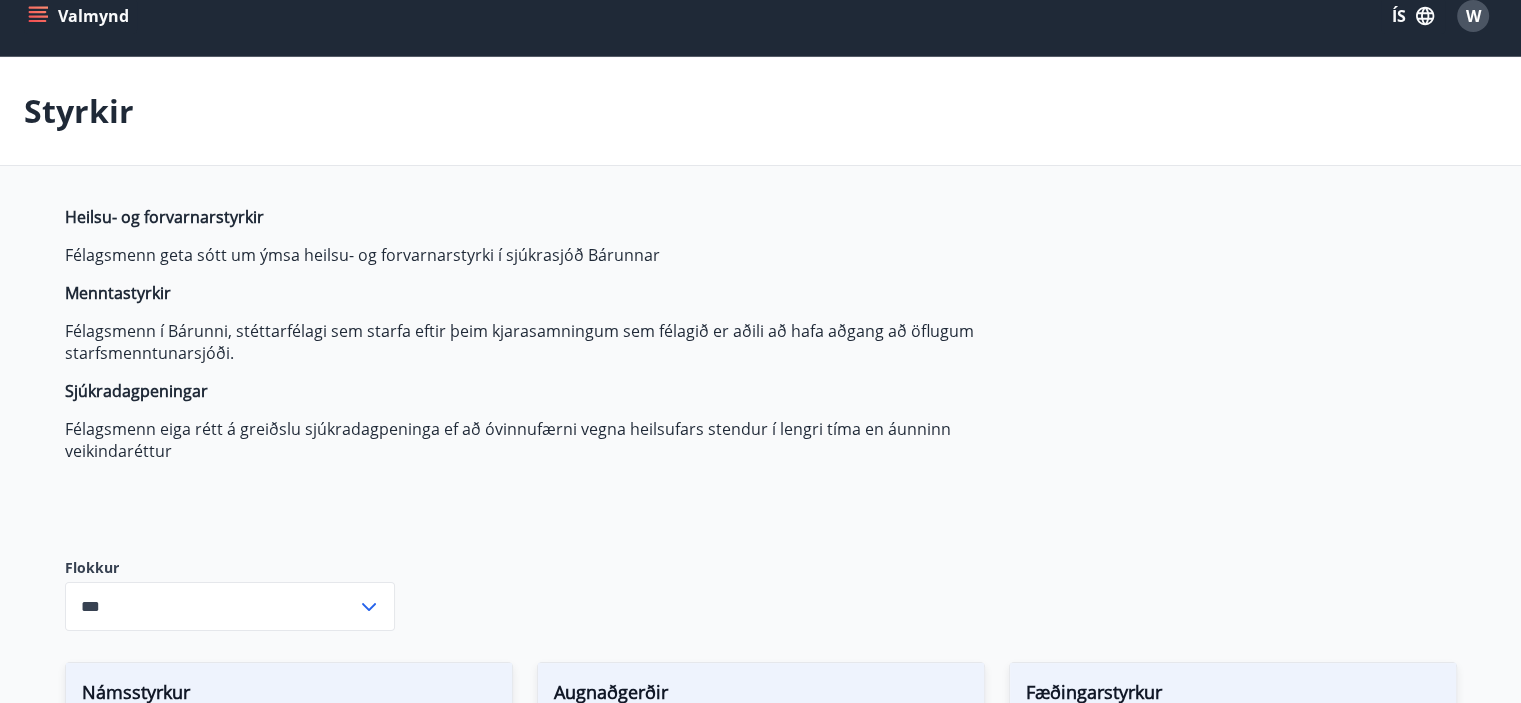 scroll, scrollTop: 0, scrollLeft: 0, axis: both 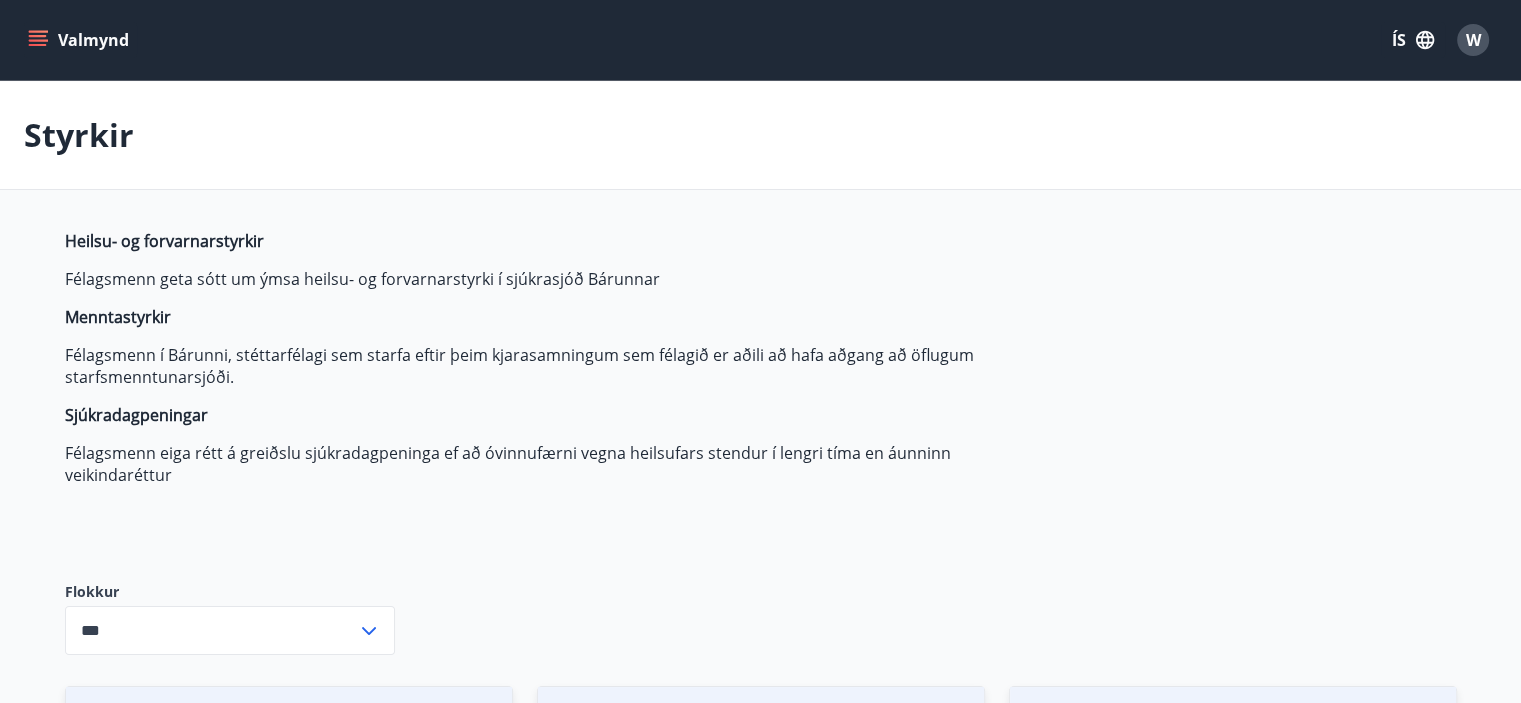 click 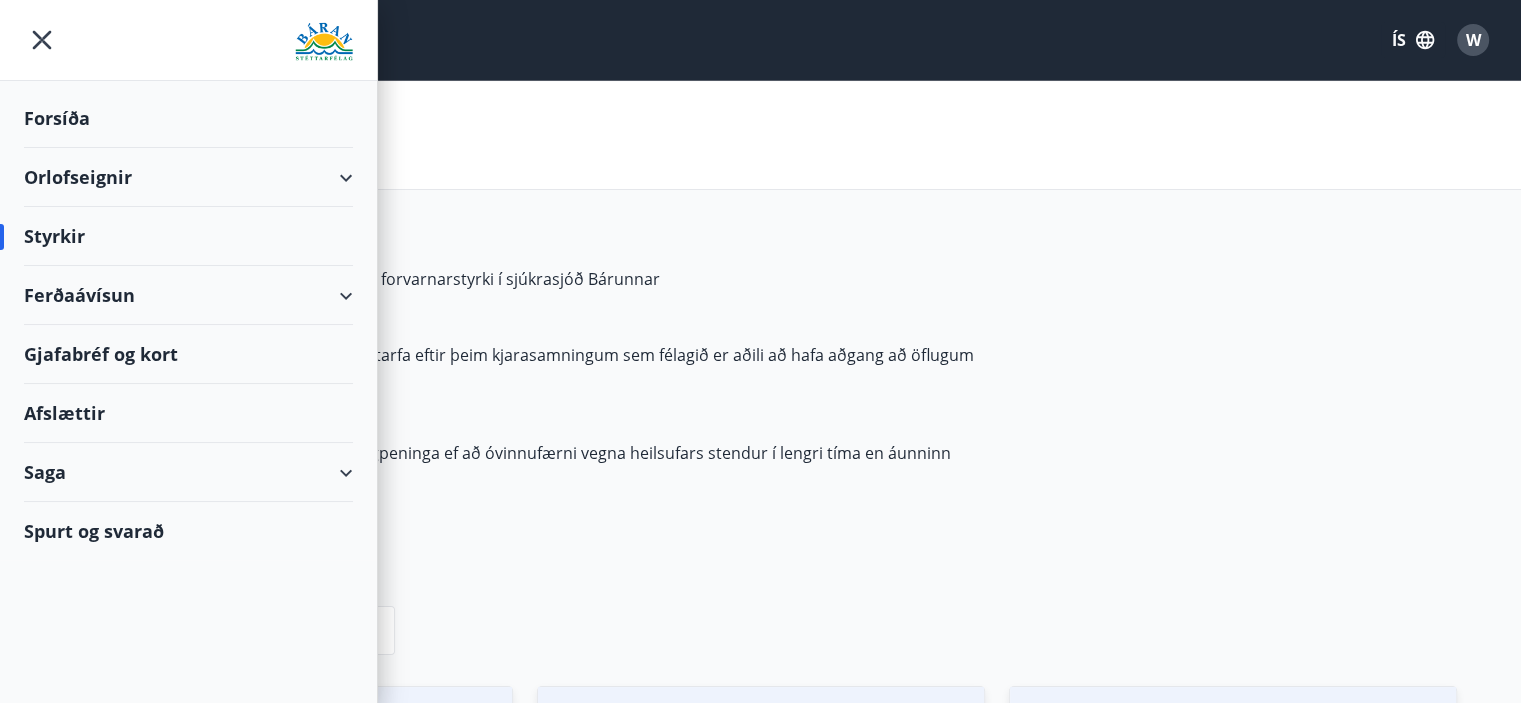 click on "Forsíða" at bounding box center (188, 118) 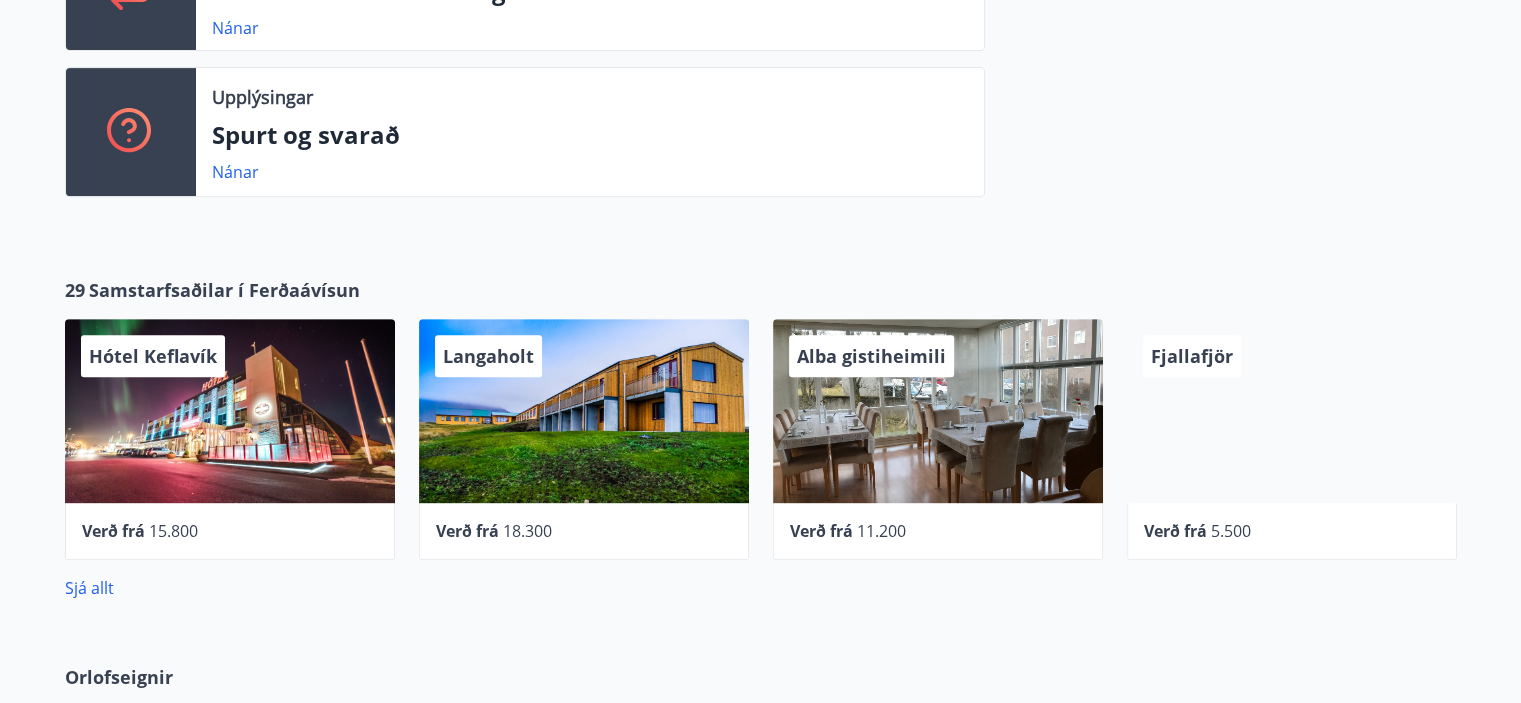 scroll, scrollTop: 880, scrollLeft: 0, axis: vertical 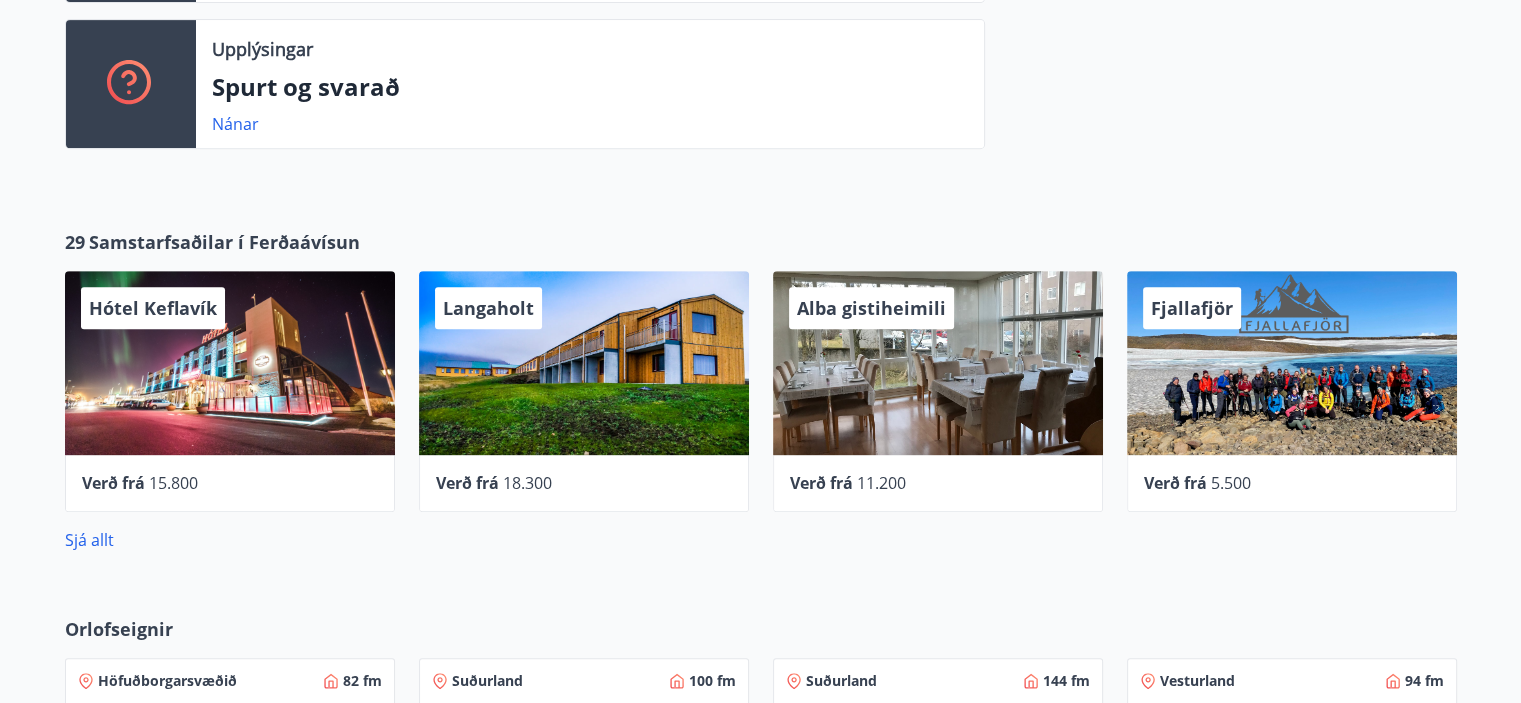 click on "Alba gistiheimili" at bounding box center (938, 363) 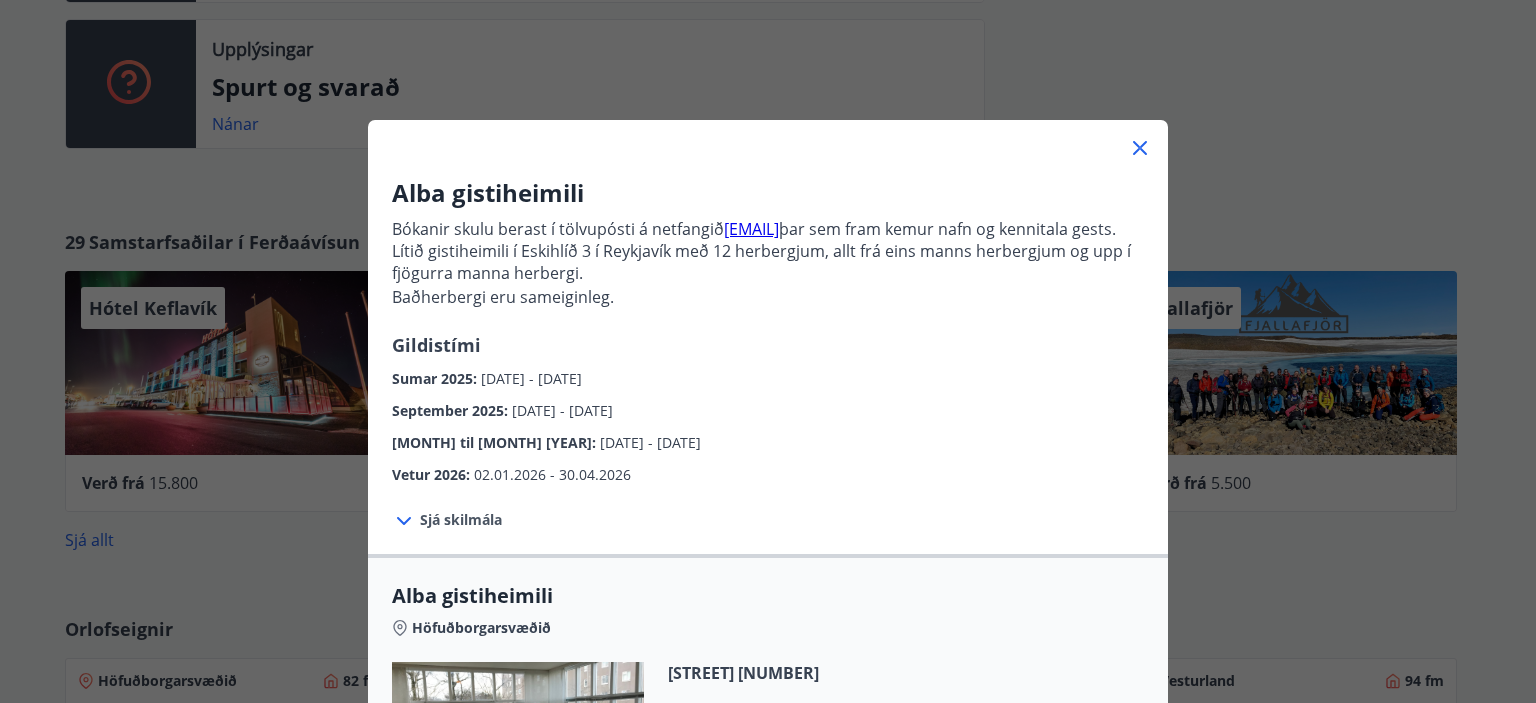 click 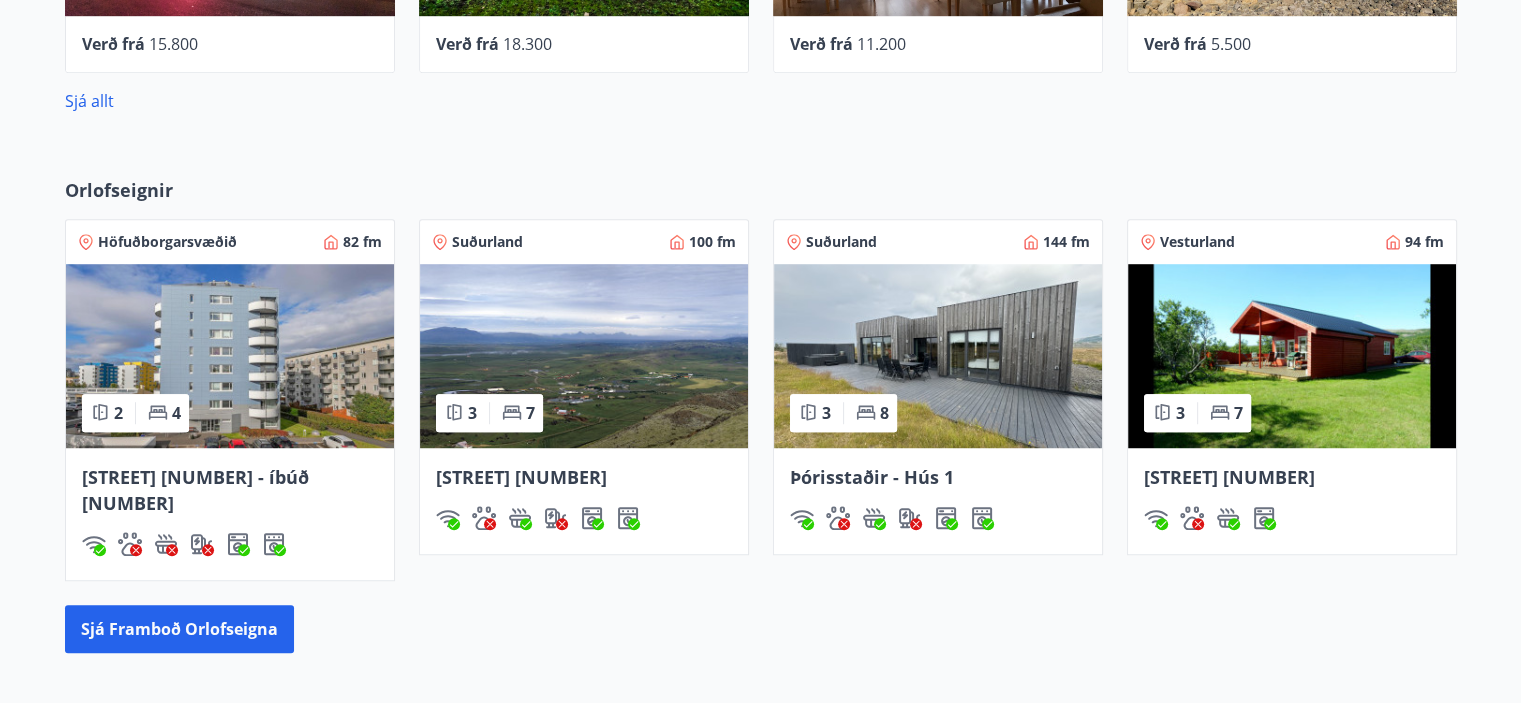 scroll, scrollTop: 1320, scrollLeft: 0, axis: vertical 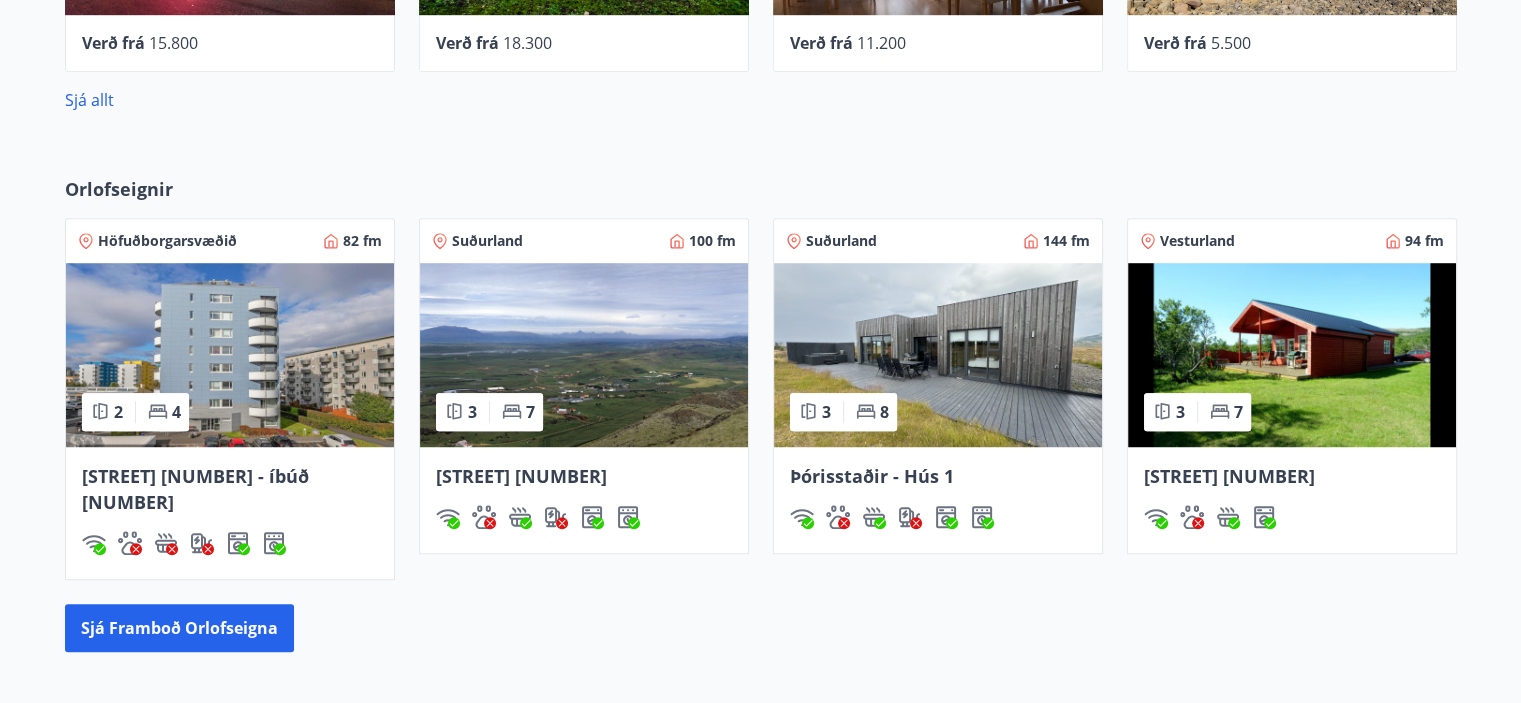click at bounding box center (1292, 355) 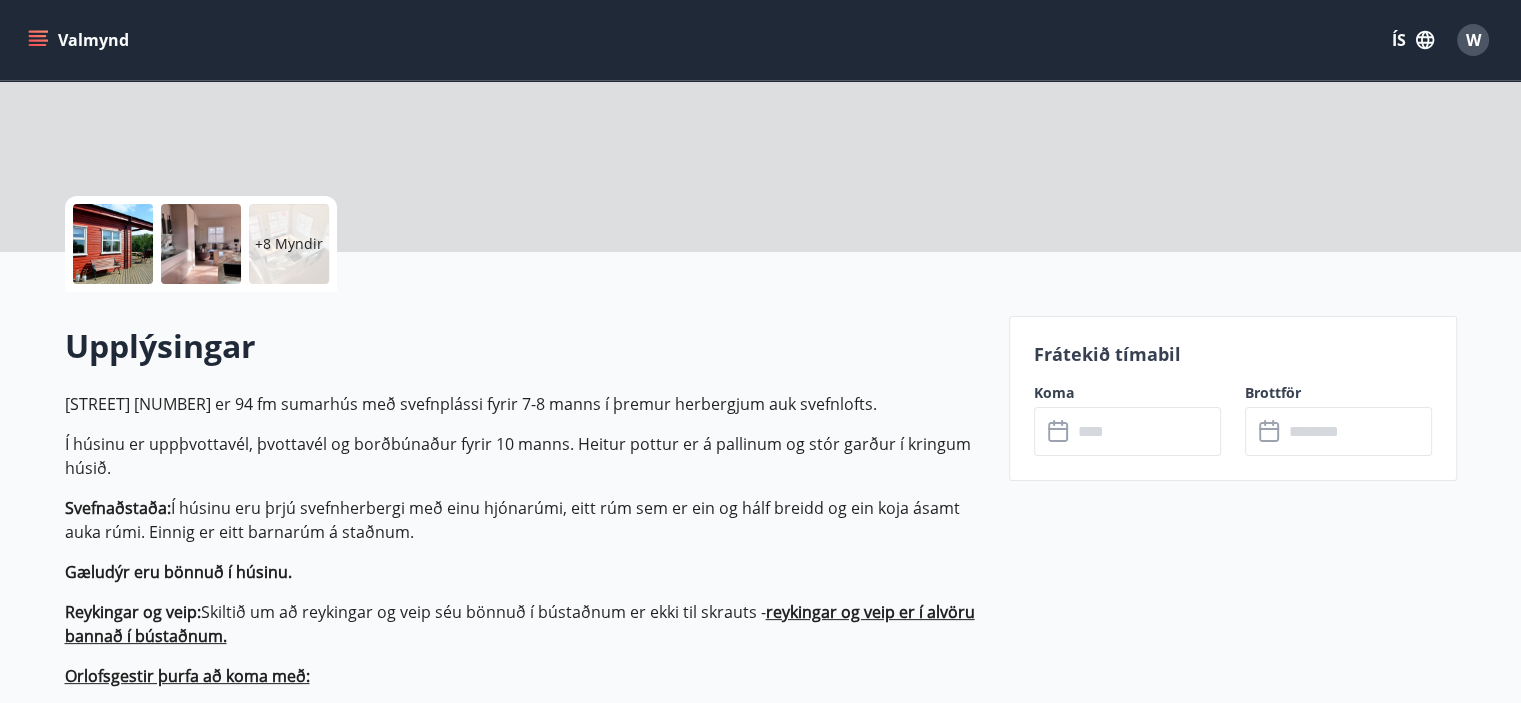 scroll, scrollTop: 0, scrollLeft: 0, axis: both 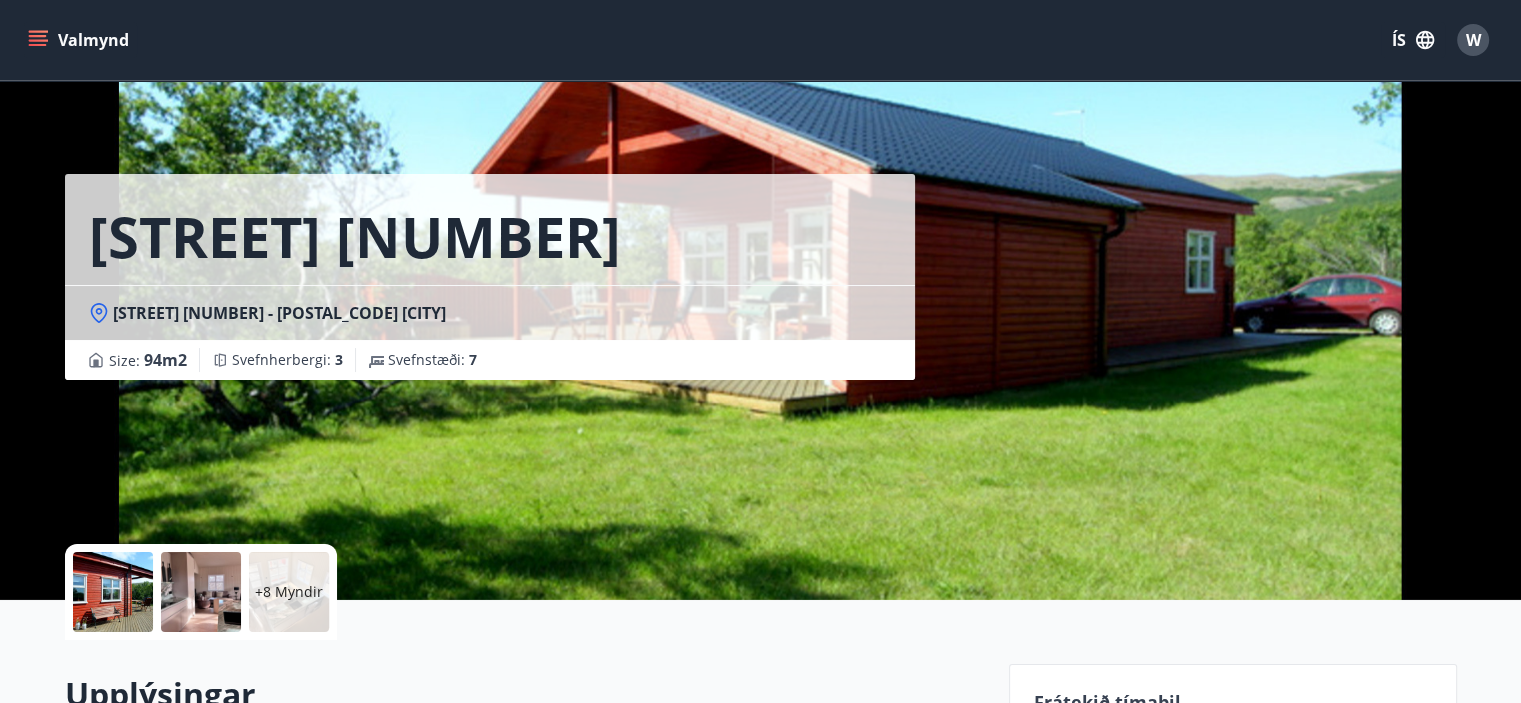 click at bounding box center (113, 592) 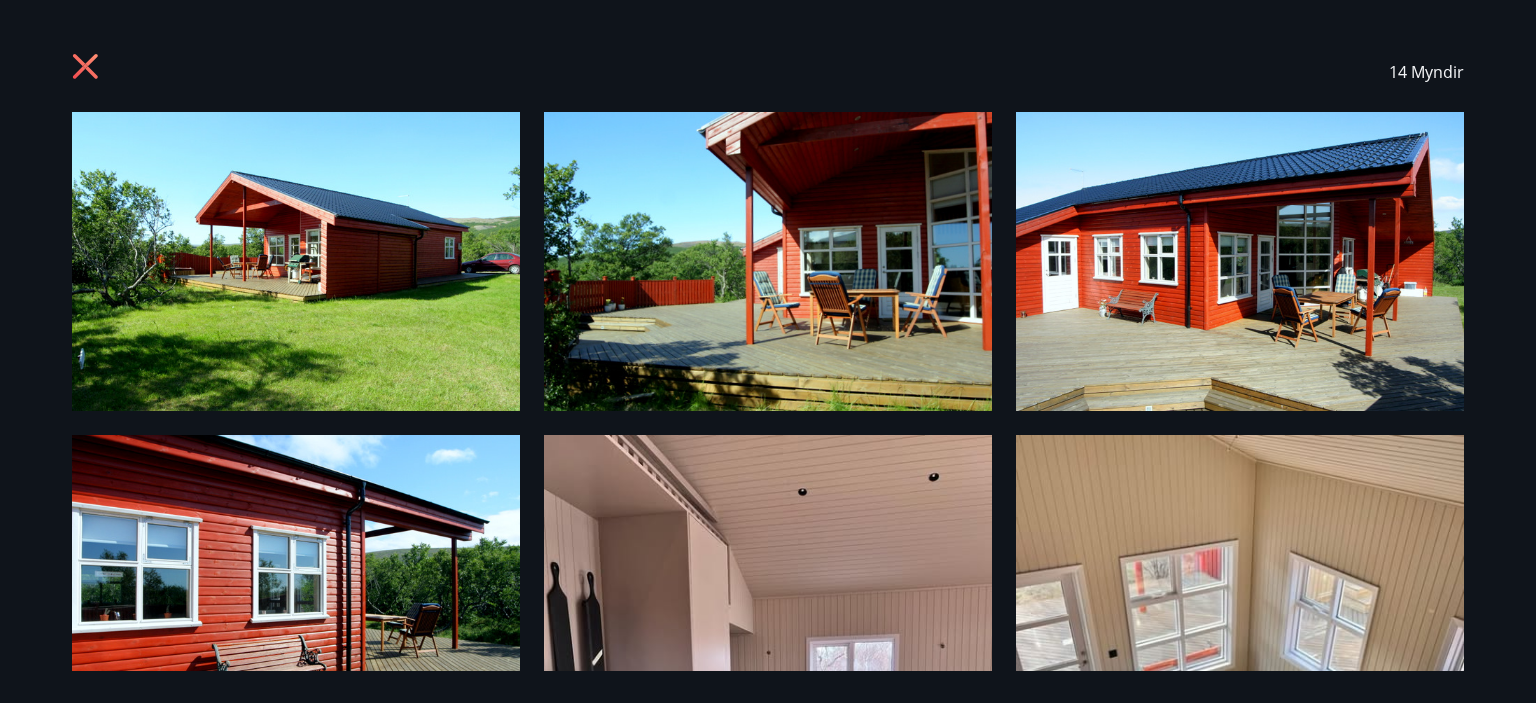 click at bounding box center (296, 261) 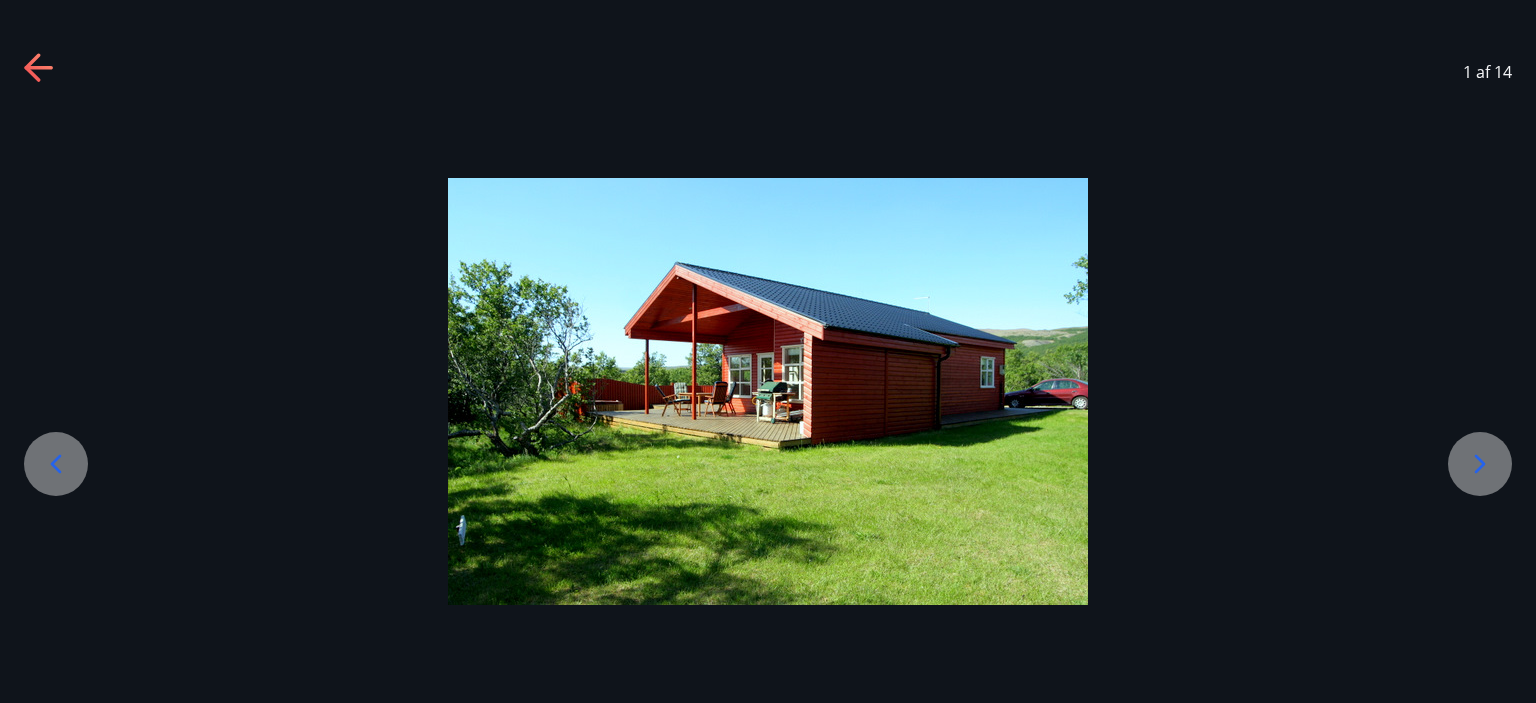 click 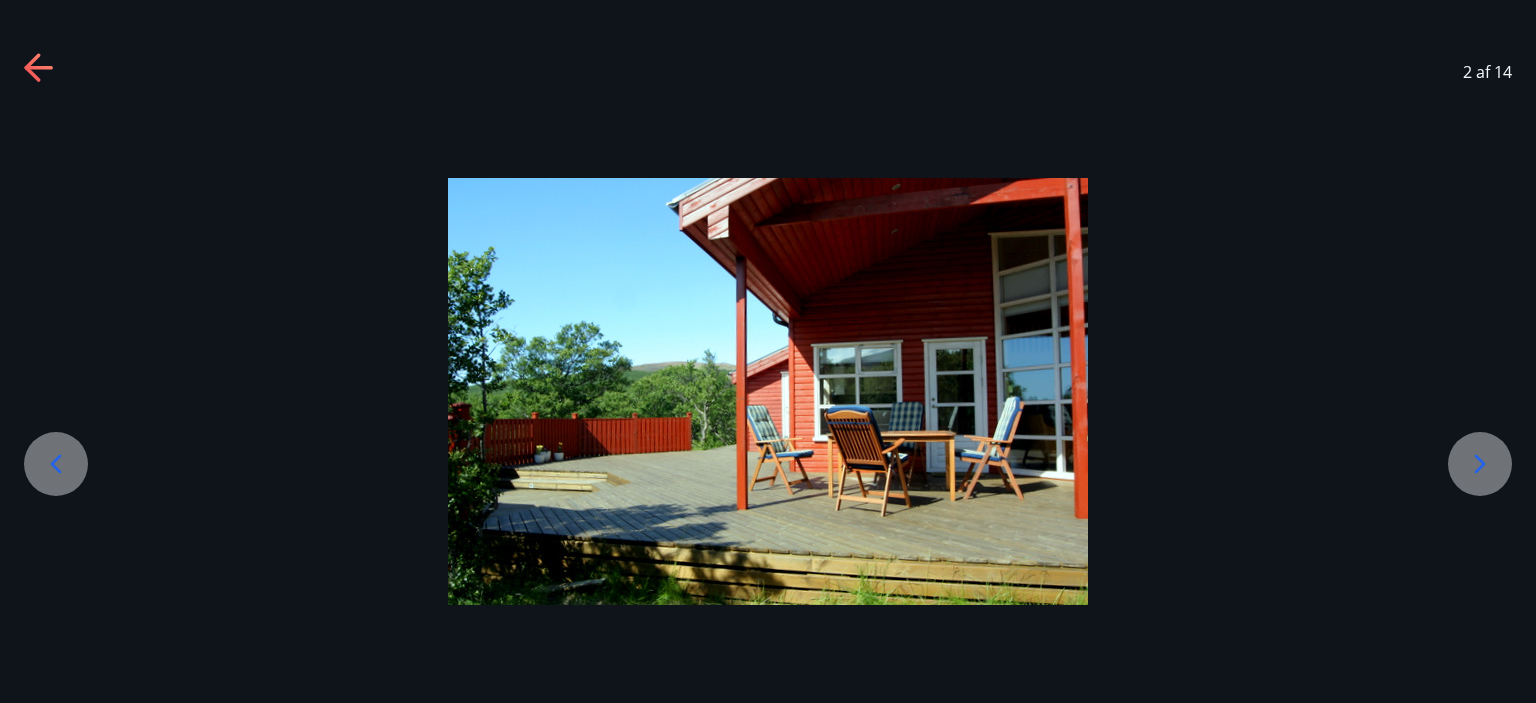 click 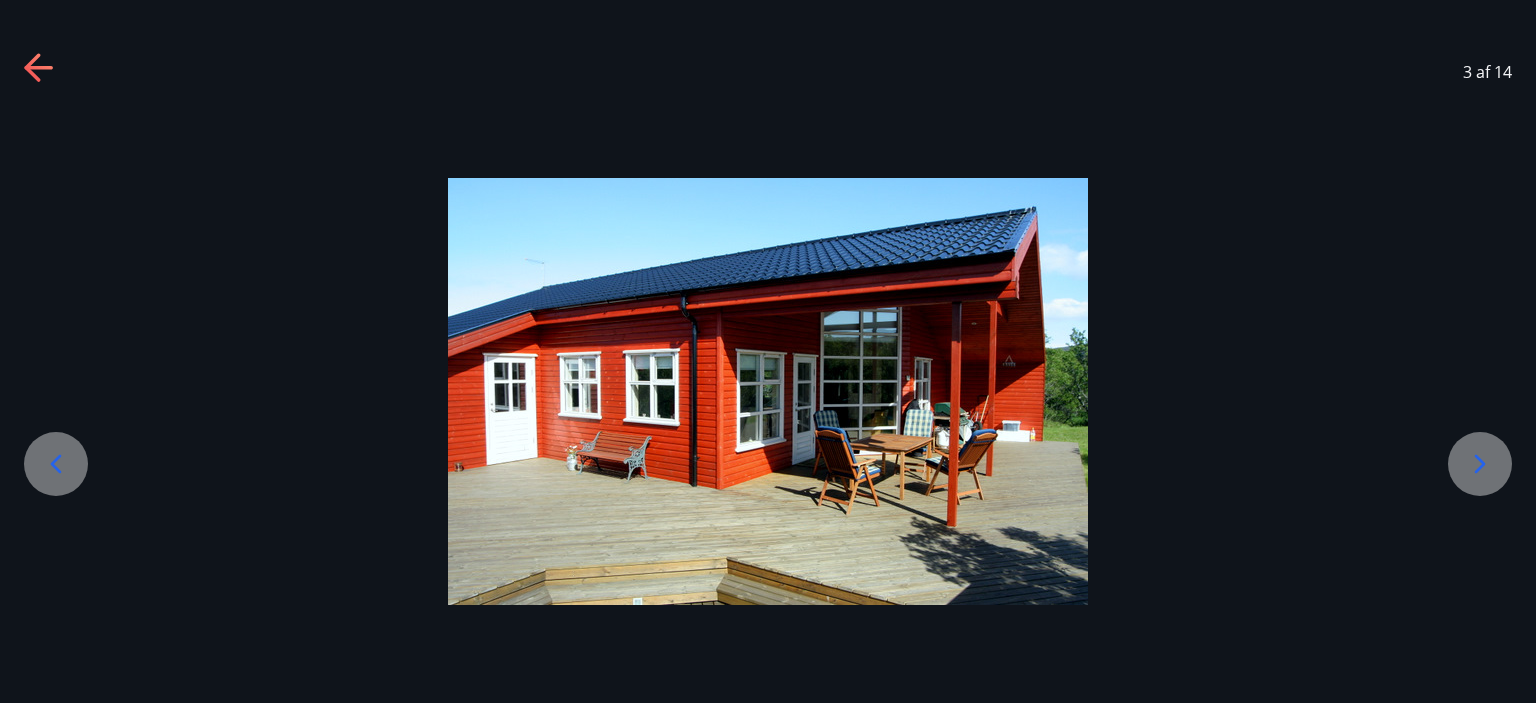 click 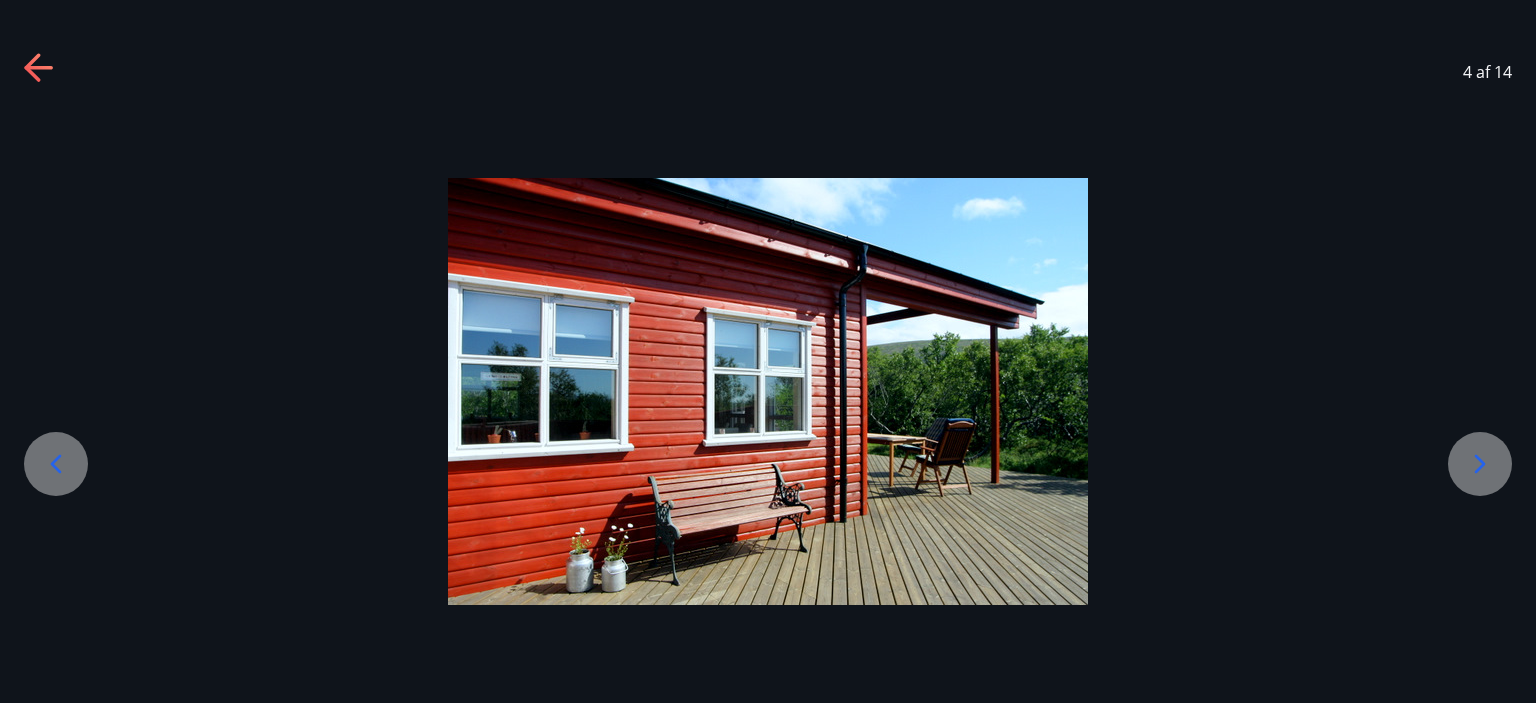 click 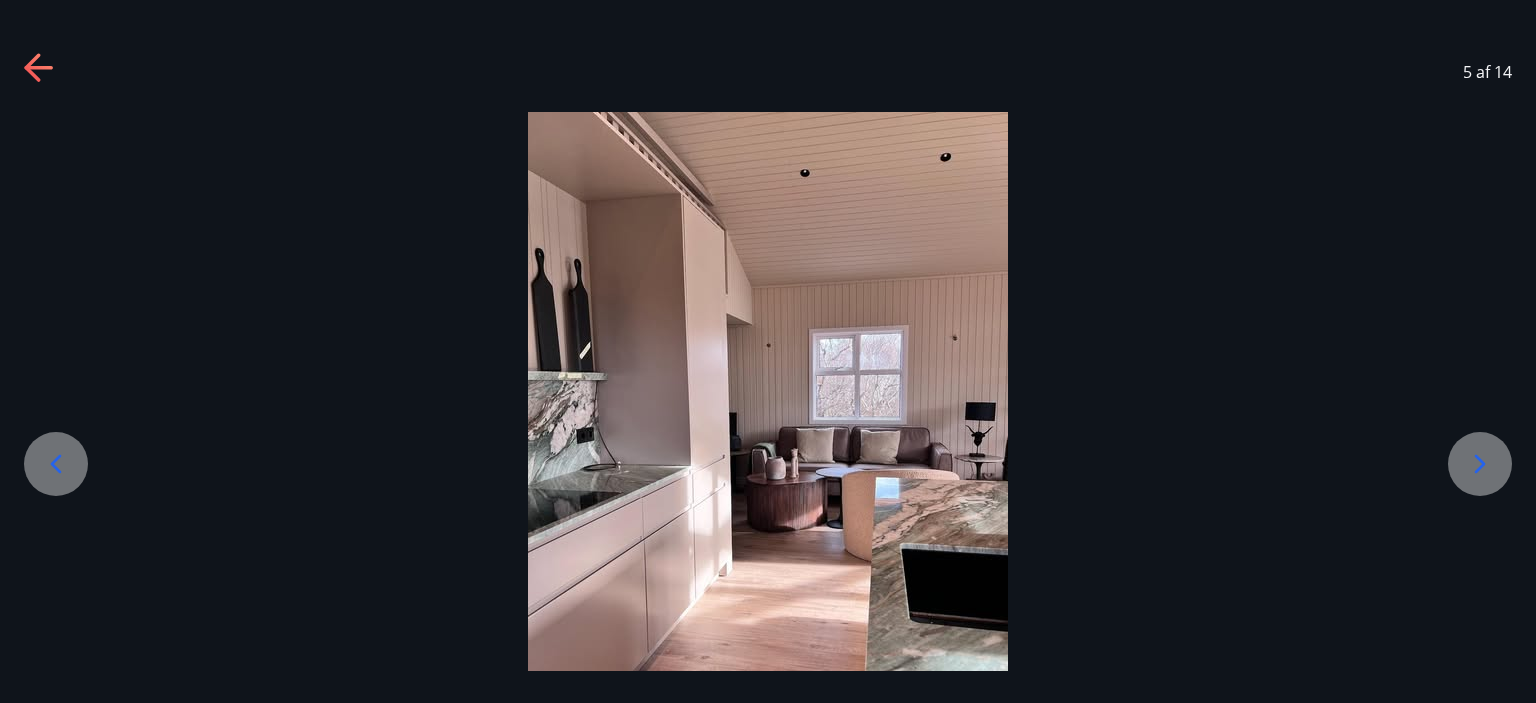 click 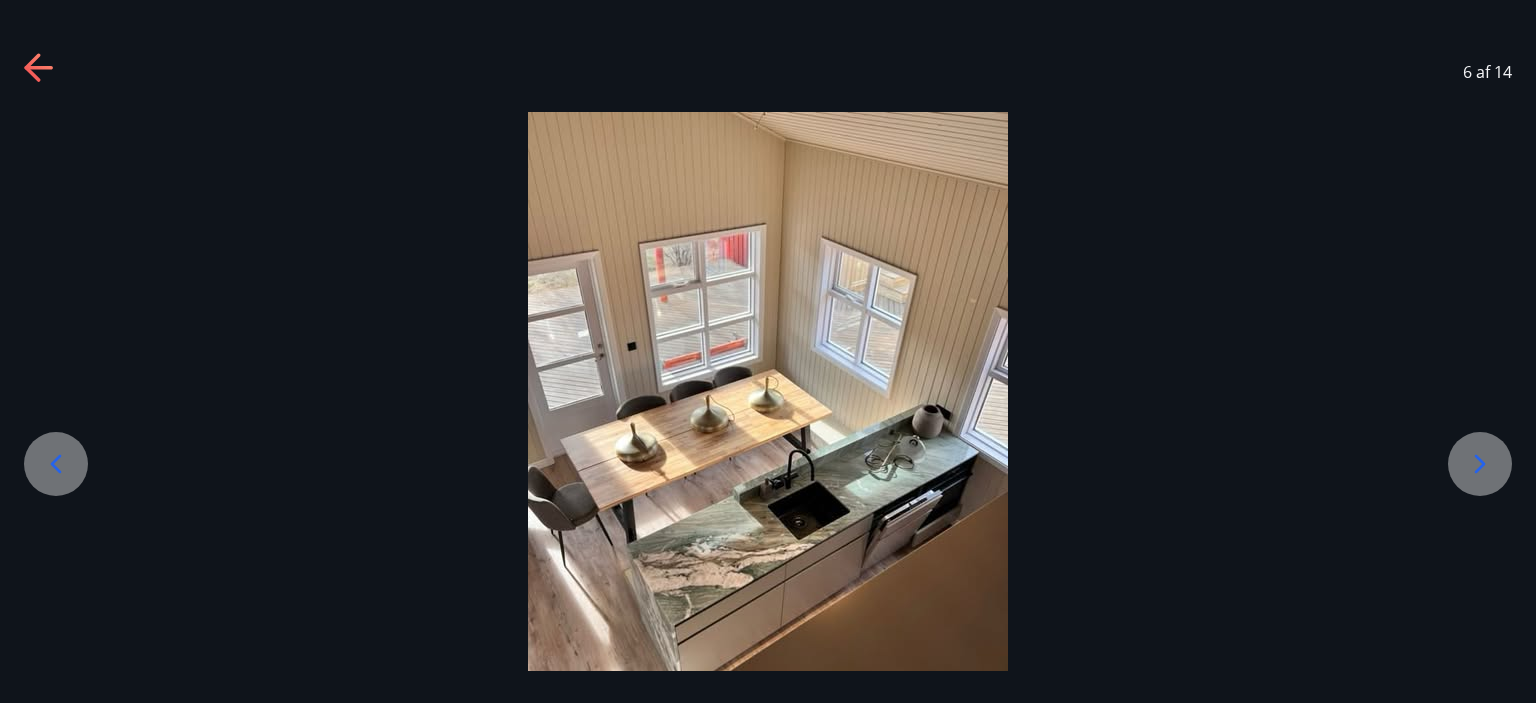click 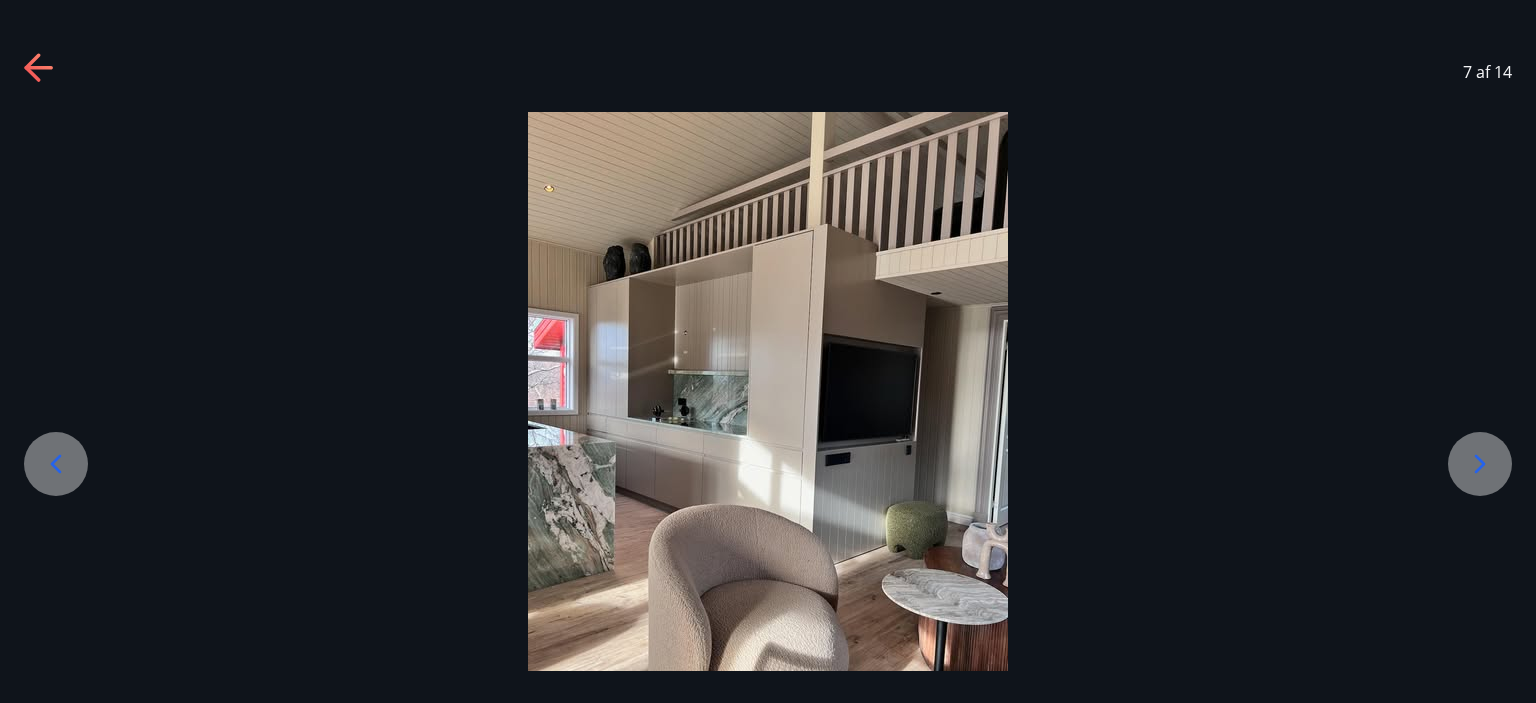 click 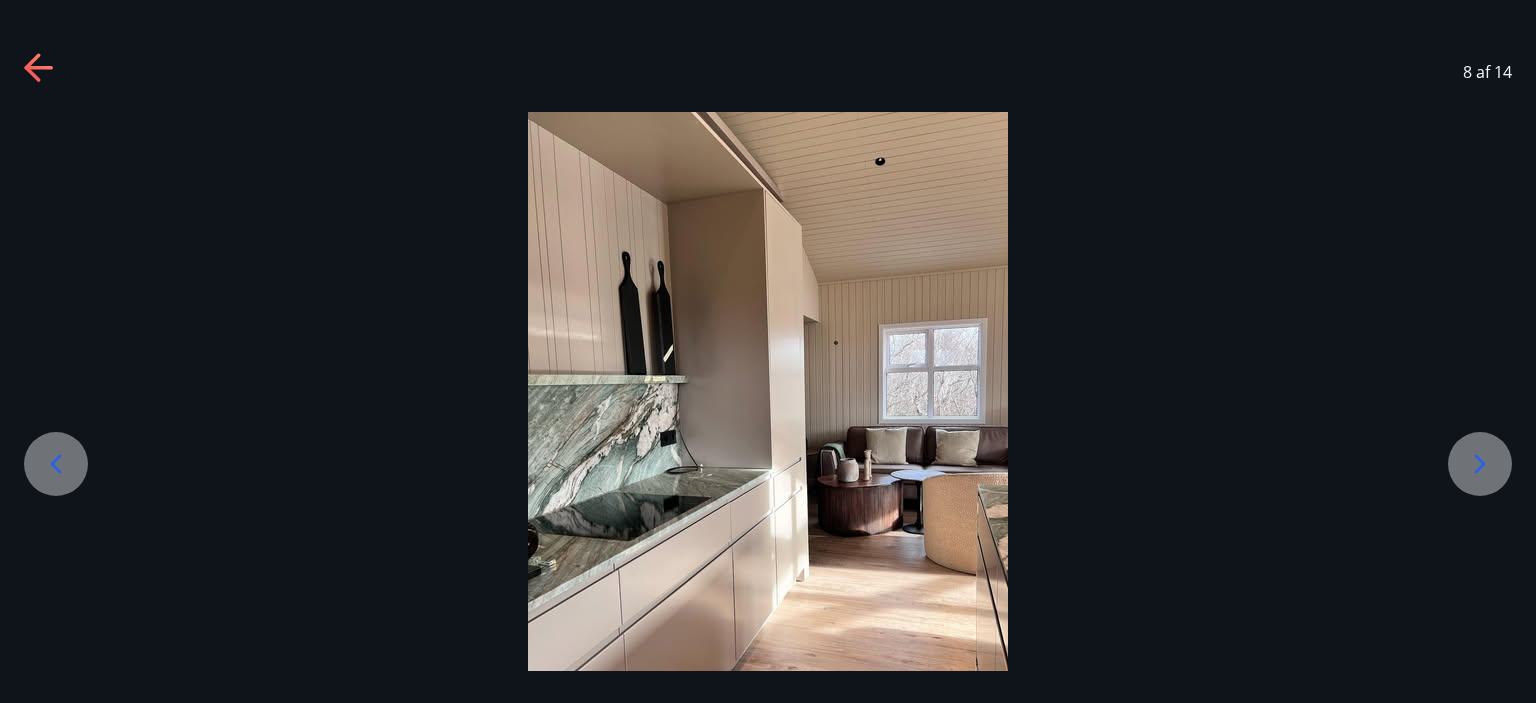 click 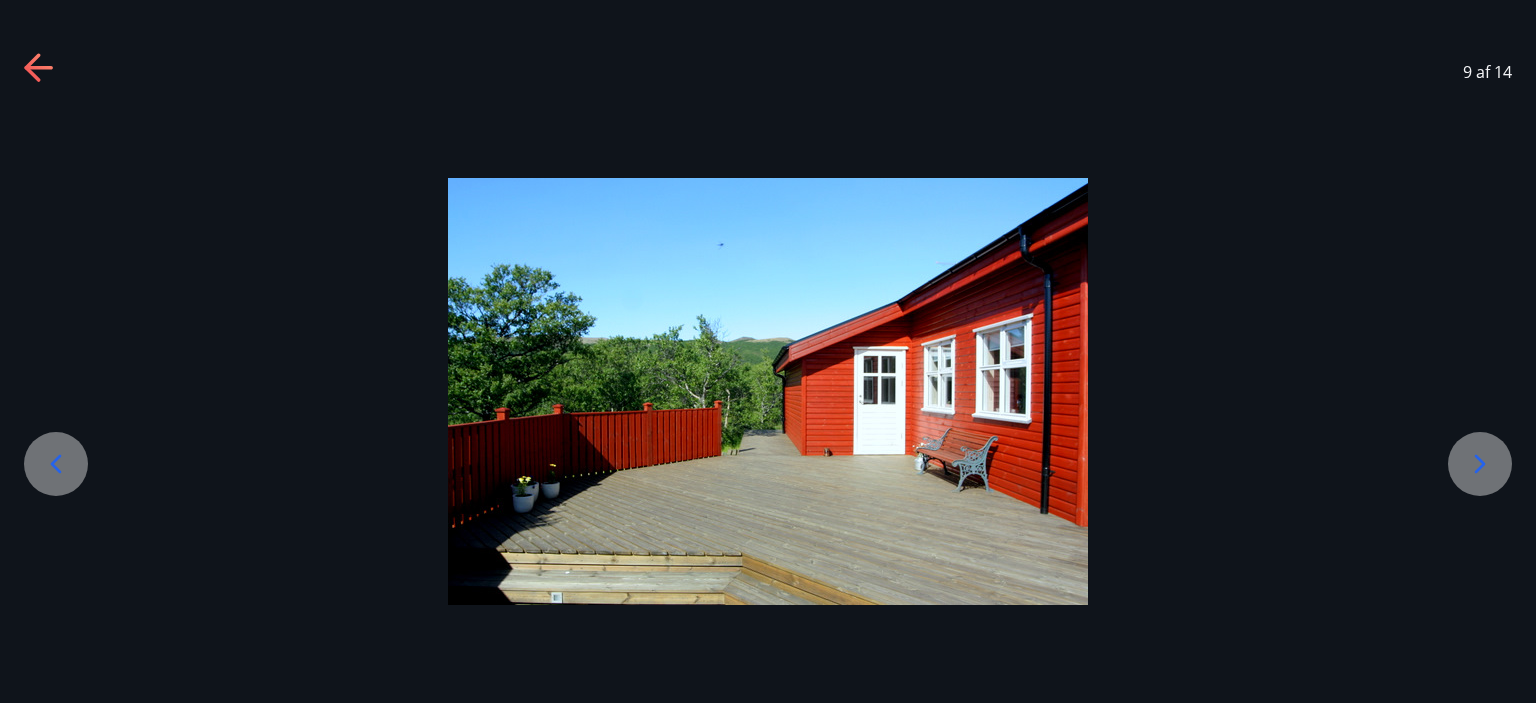 click 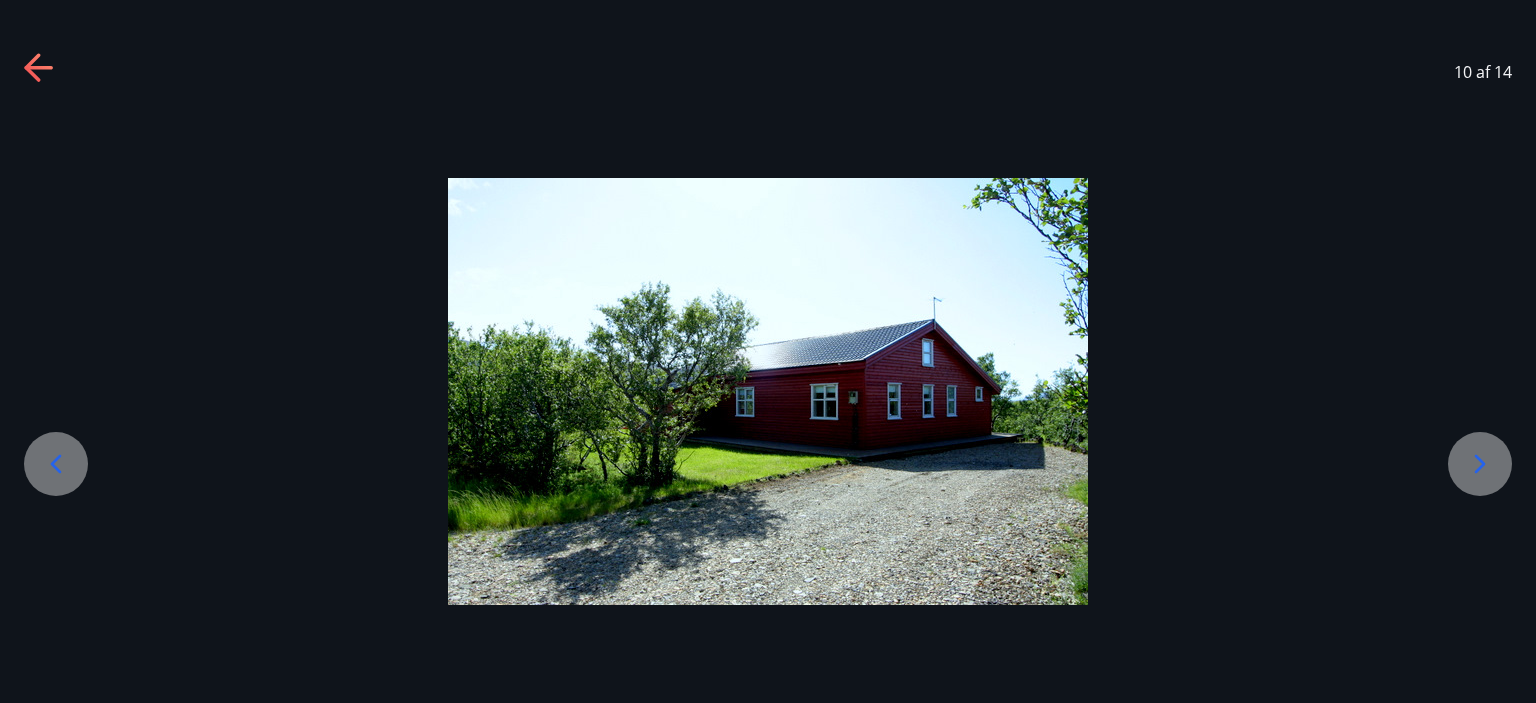 click 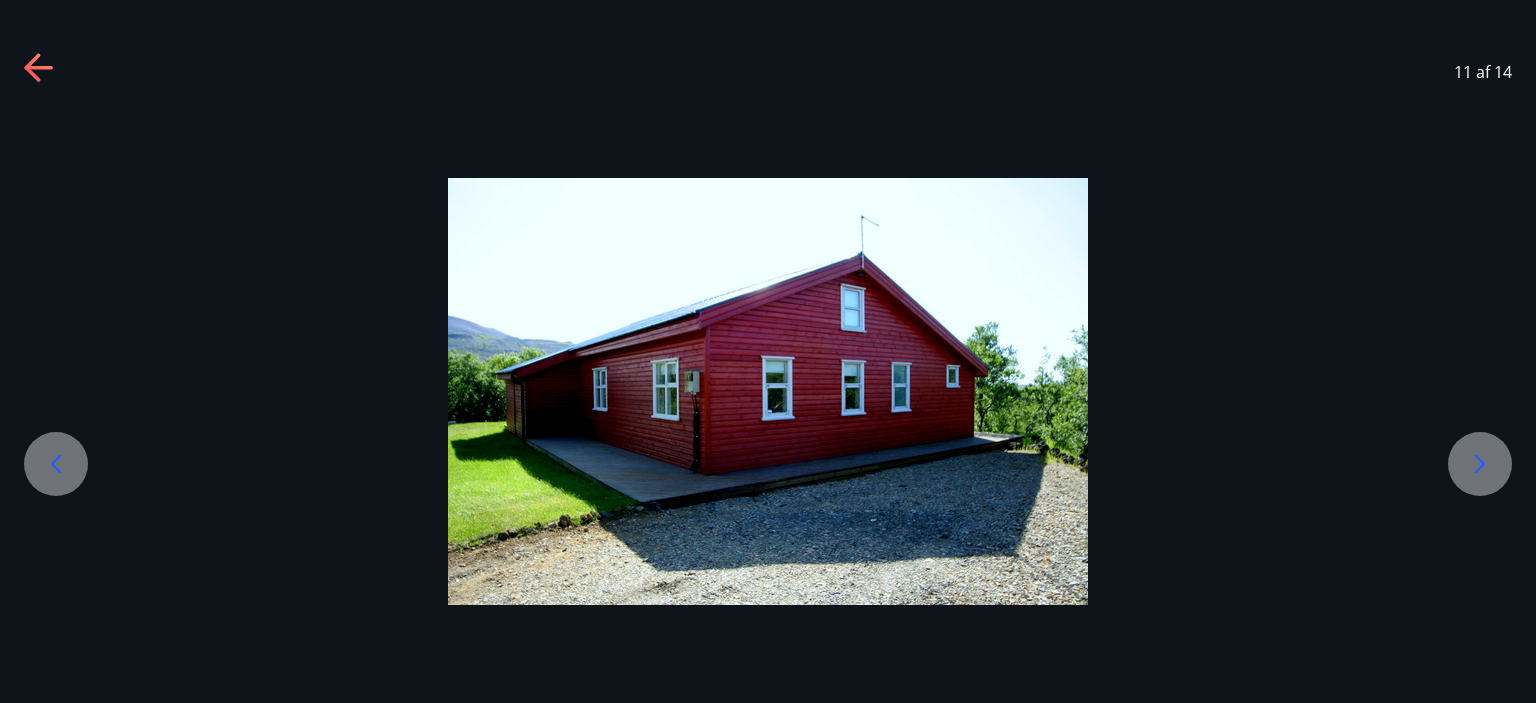 click 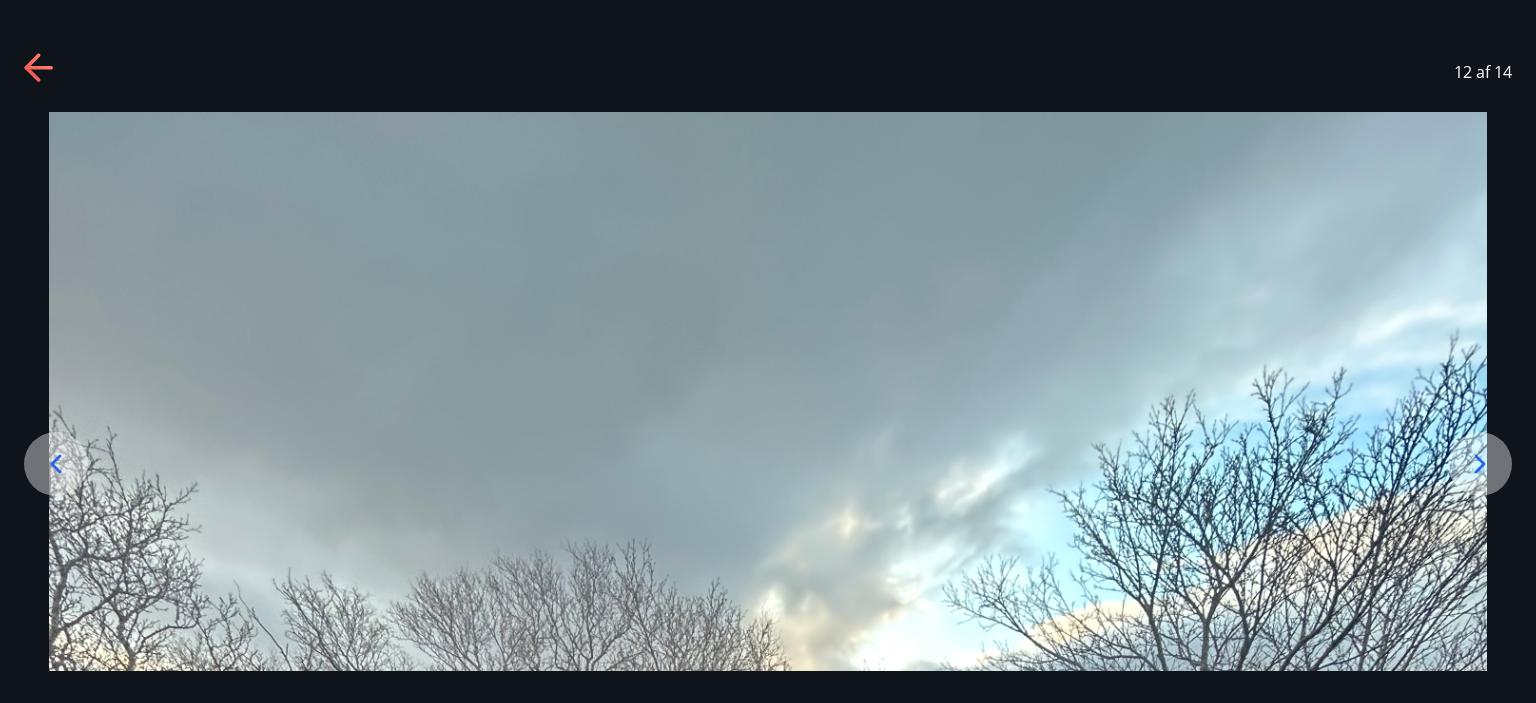 click 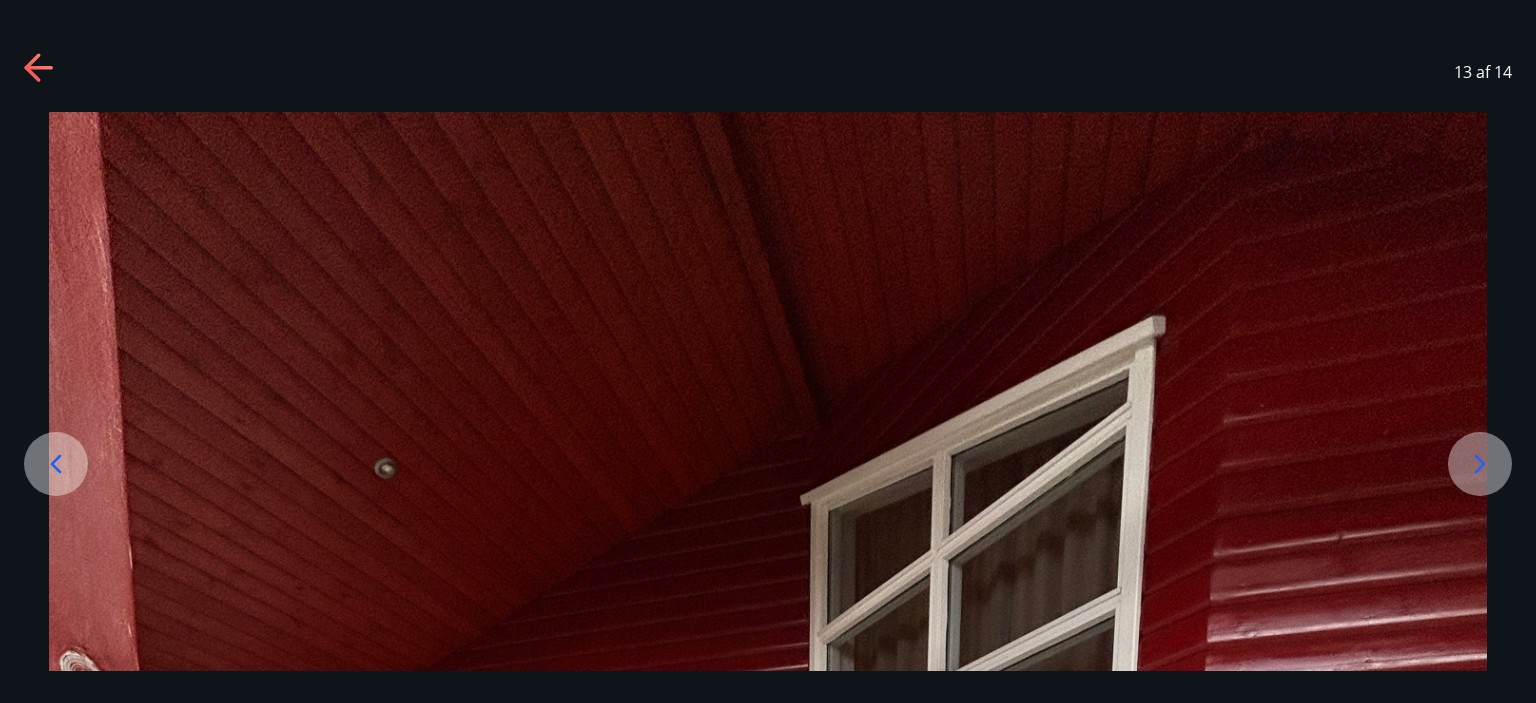 click 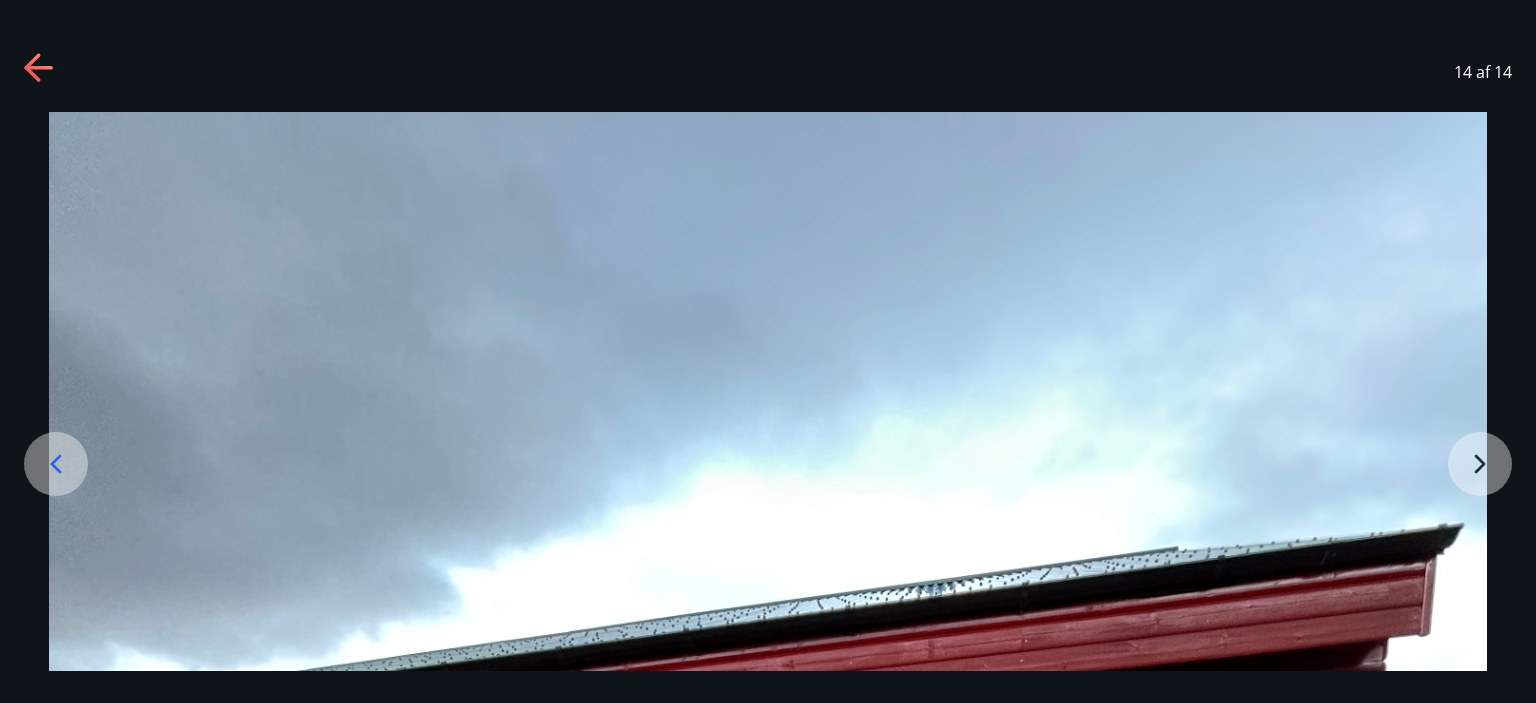 click at bounding box center (768, 1070) 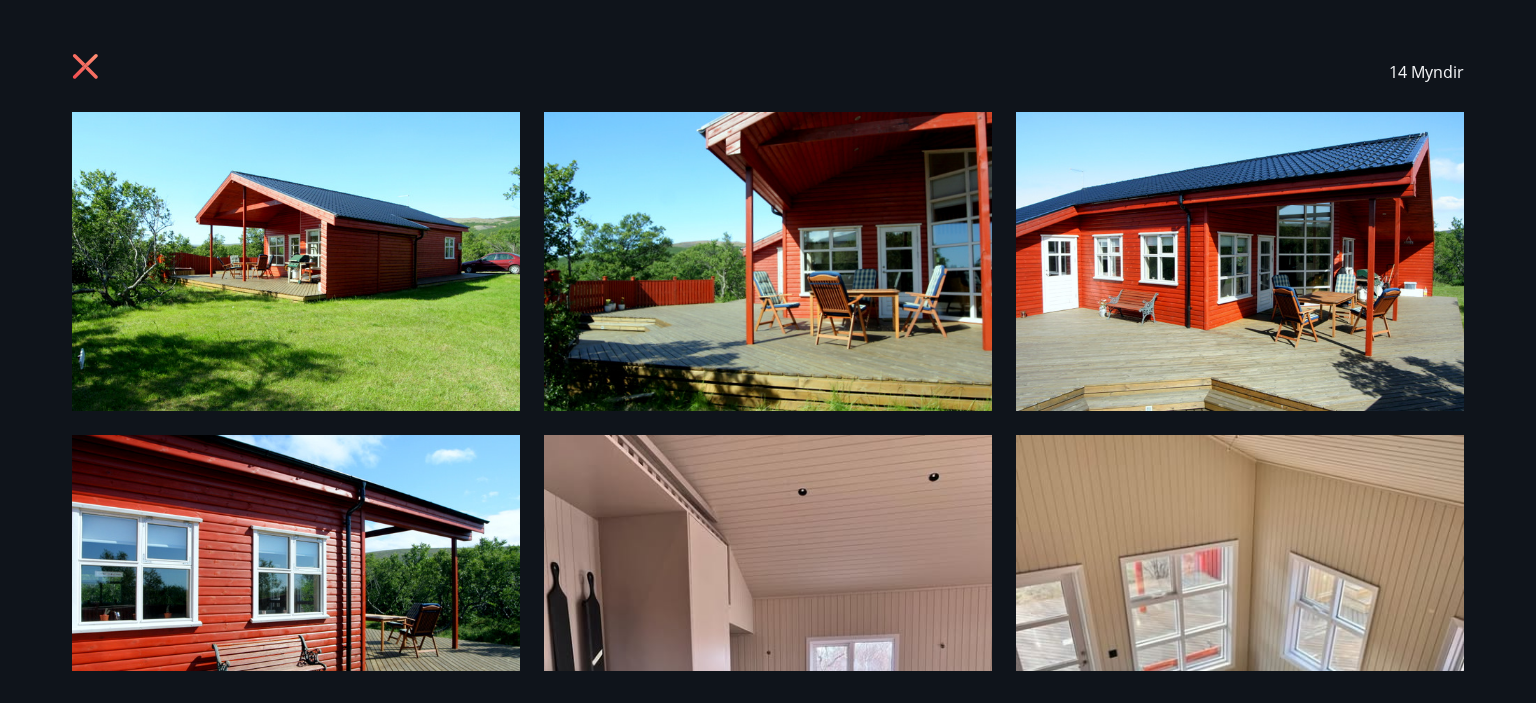 click on "14   Myndir" at bounding box center (768, 351) 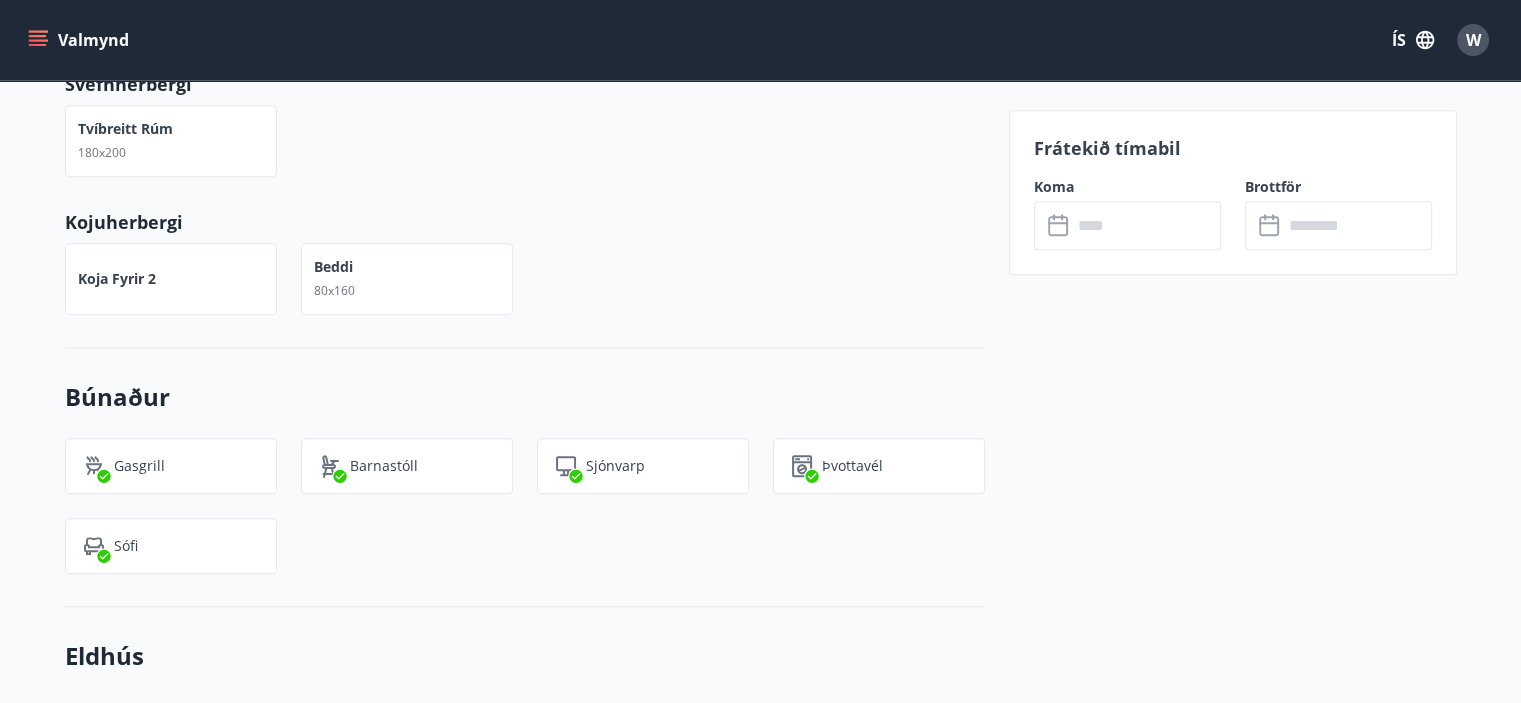 scroll, scrollTop: 2240, scrollLeft: 0, axis: vertical 